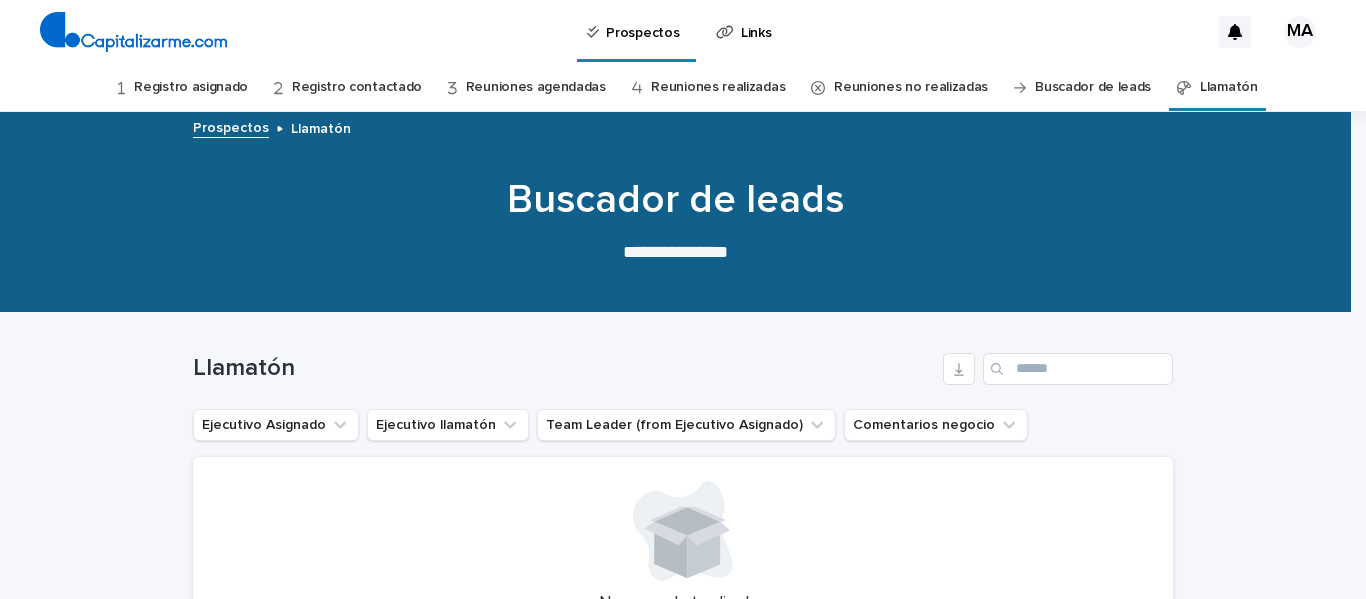 scroll, scrollTop: 0, scrollLeft: 0, axis: both 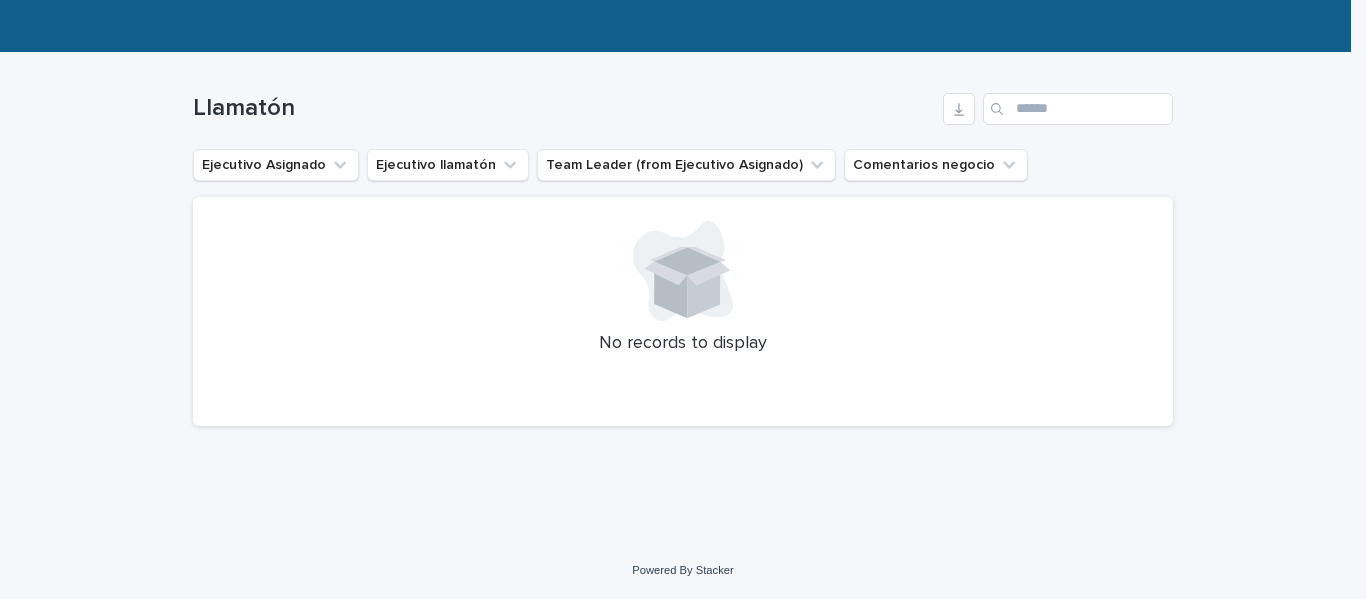 click 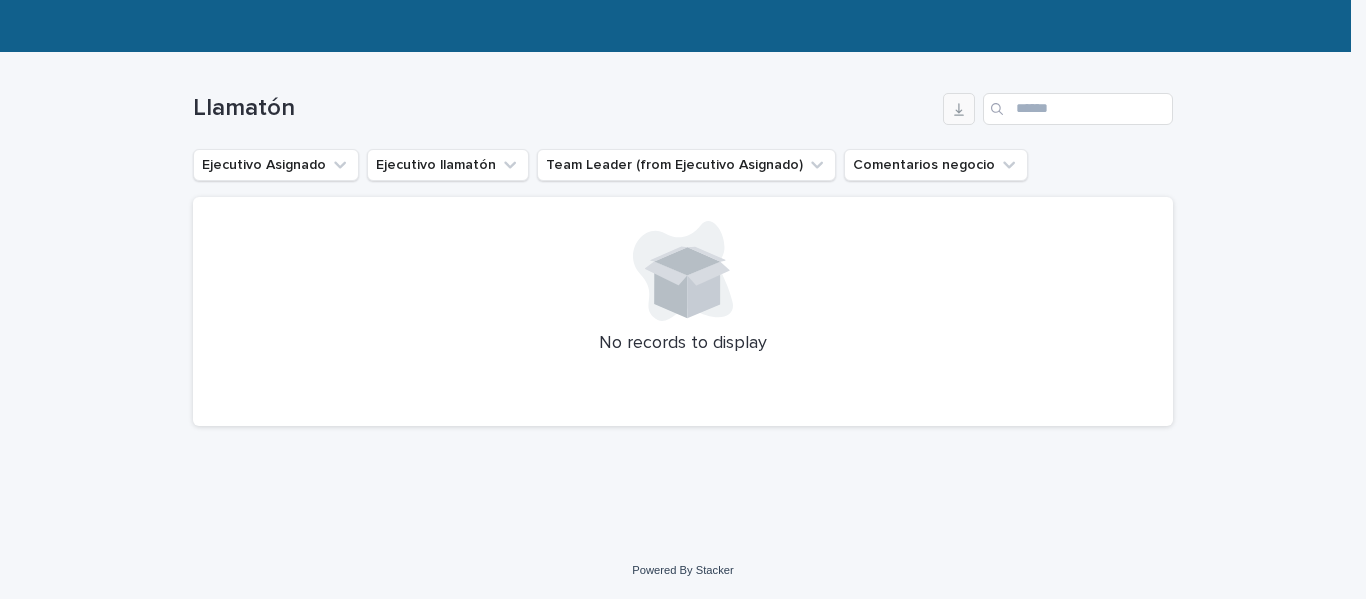 click 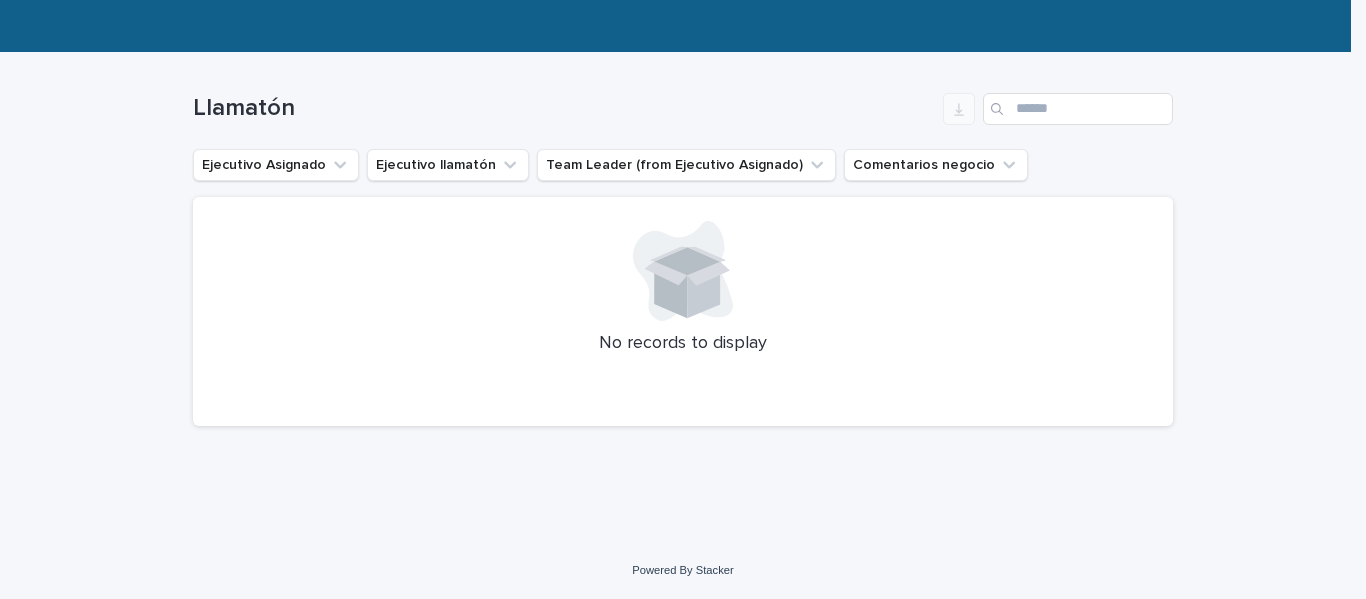 click at bounding box center (999, 109) 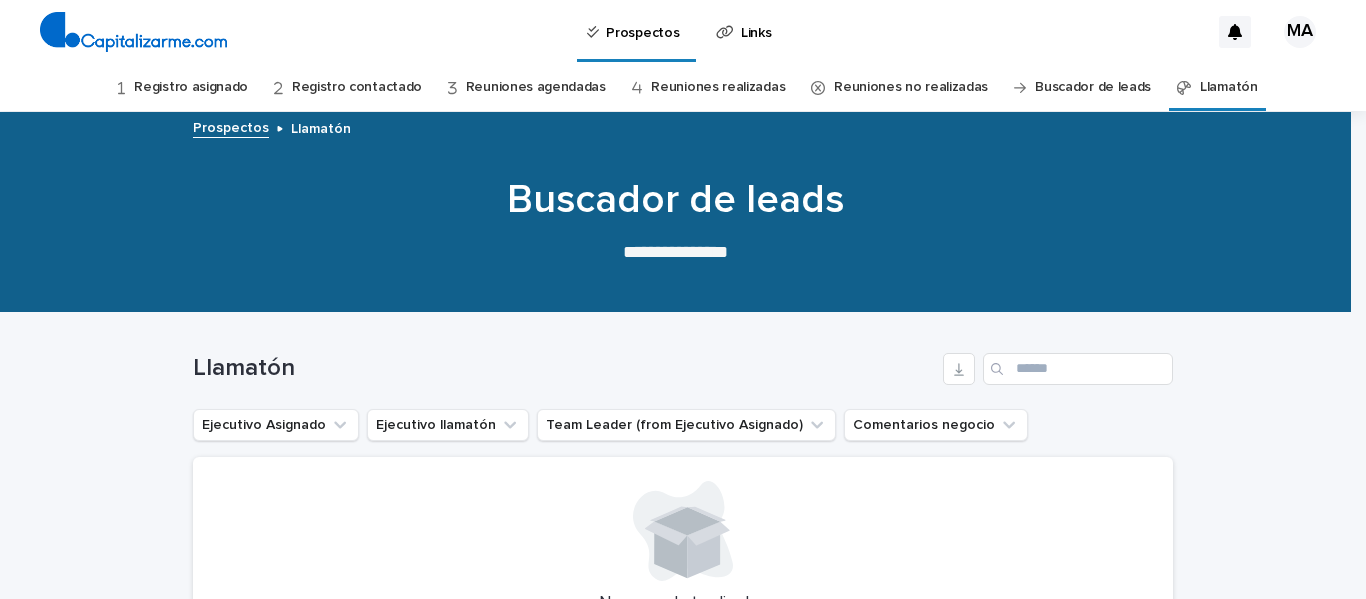 click at bounding box center [1235, 32] 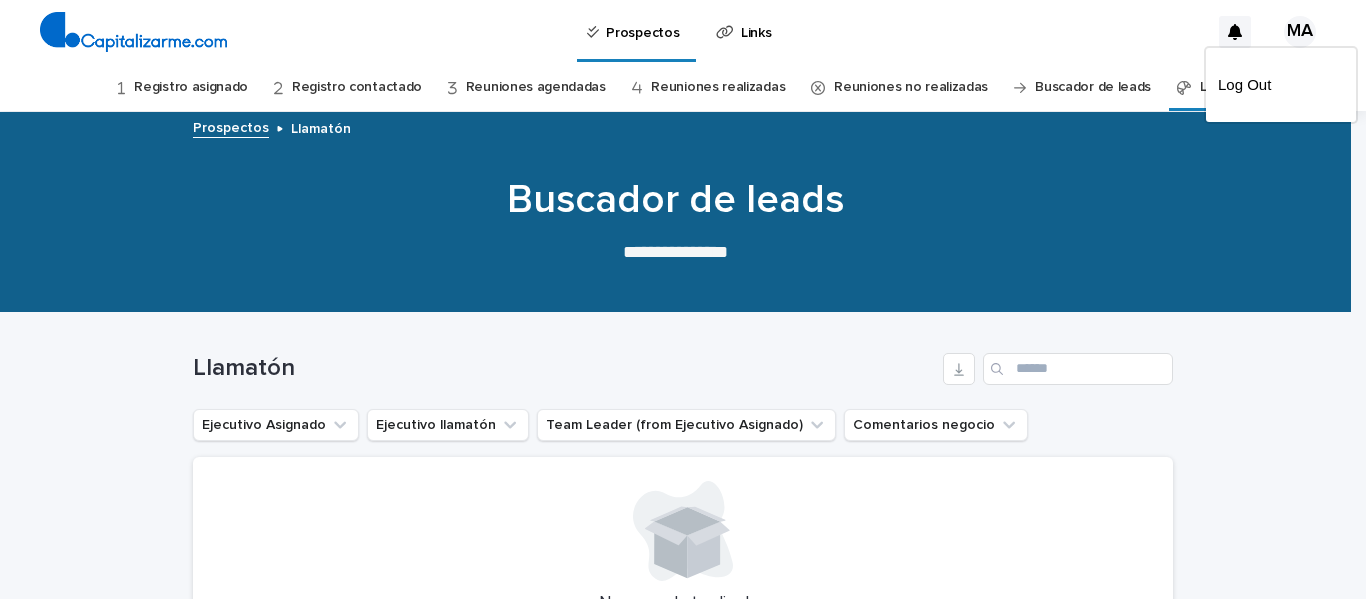 click at bounding box center (683, 32) 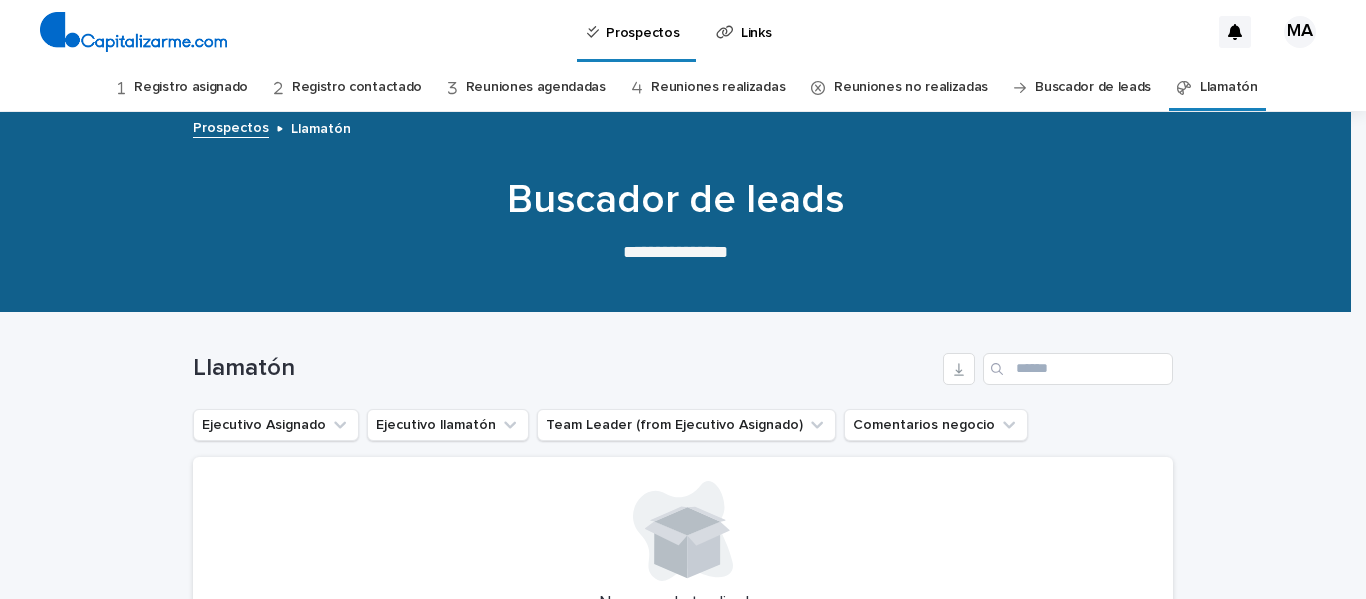 click on "Prospectos Links" at bounding box center [723, 32] 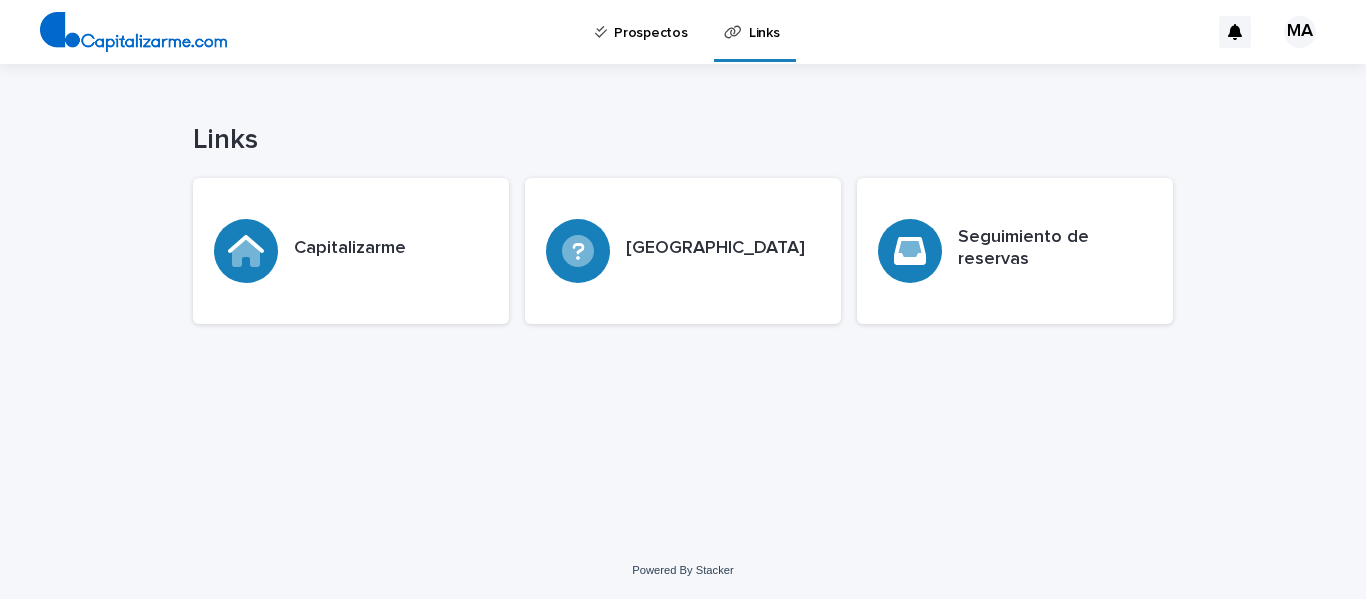 click on "Prospectos" at bounding box center (650, 21) 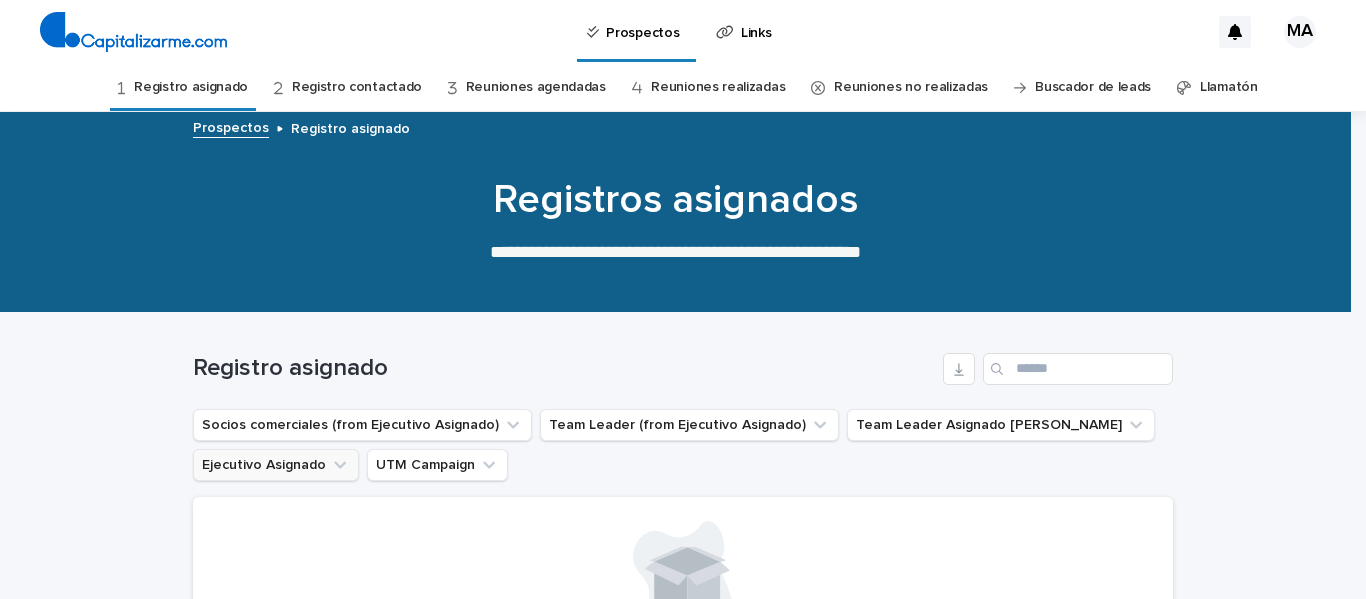 click on "Ejecutivo Asignado" at bounding box center (276, 465) 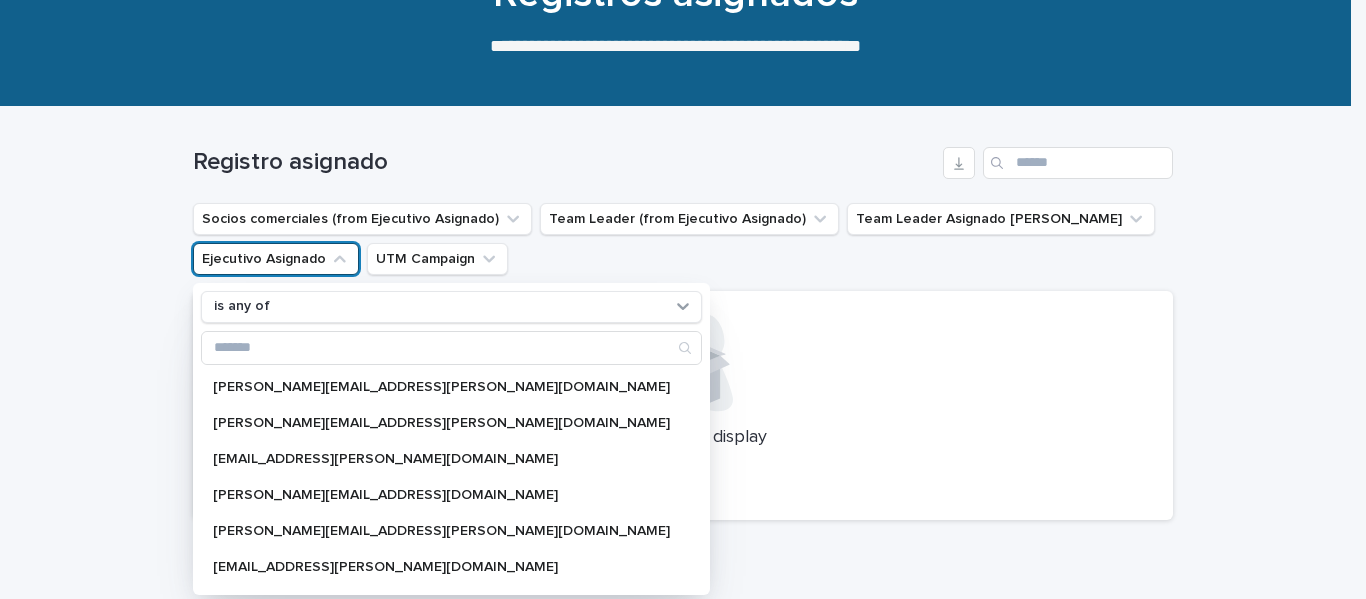scroll, scrollTop: 236, scrollLeft: 0, axis: vertical 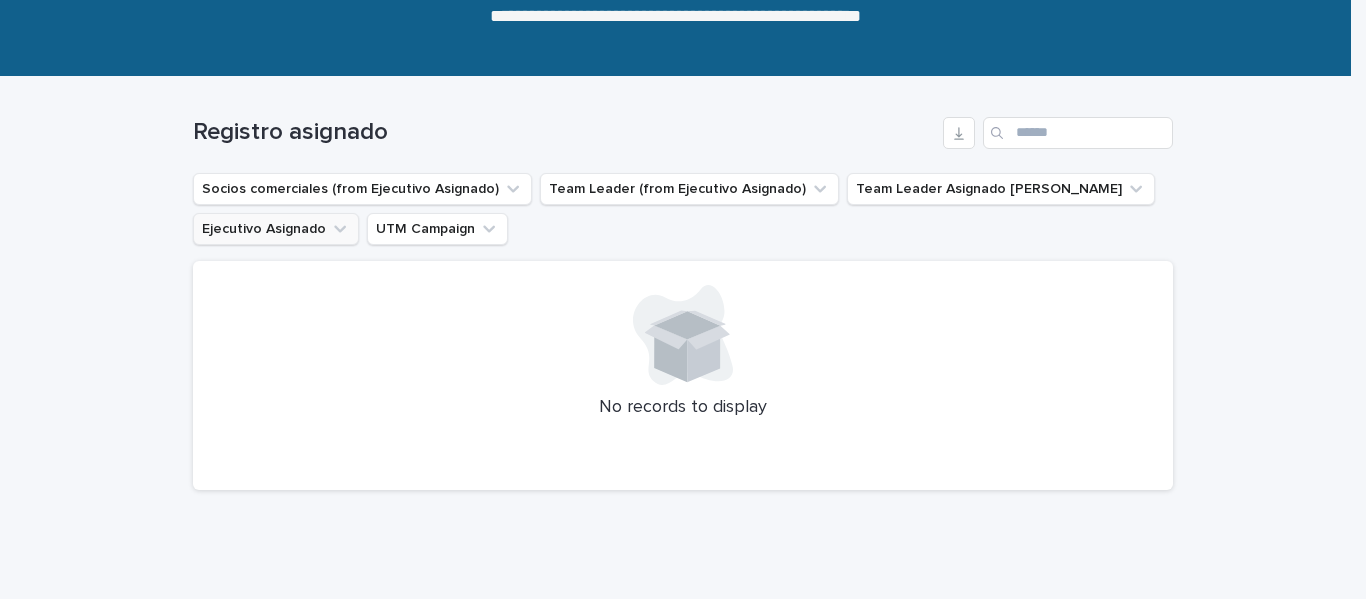 click 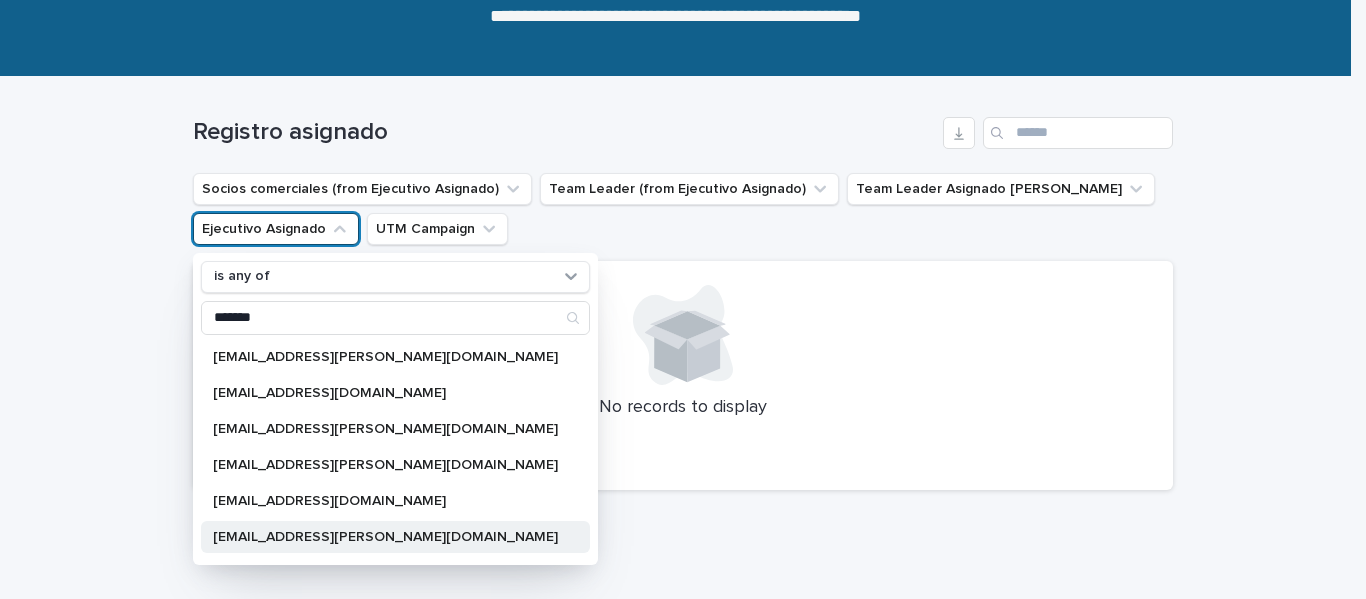 type on "*******" 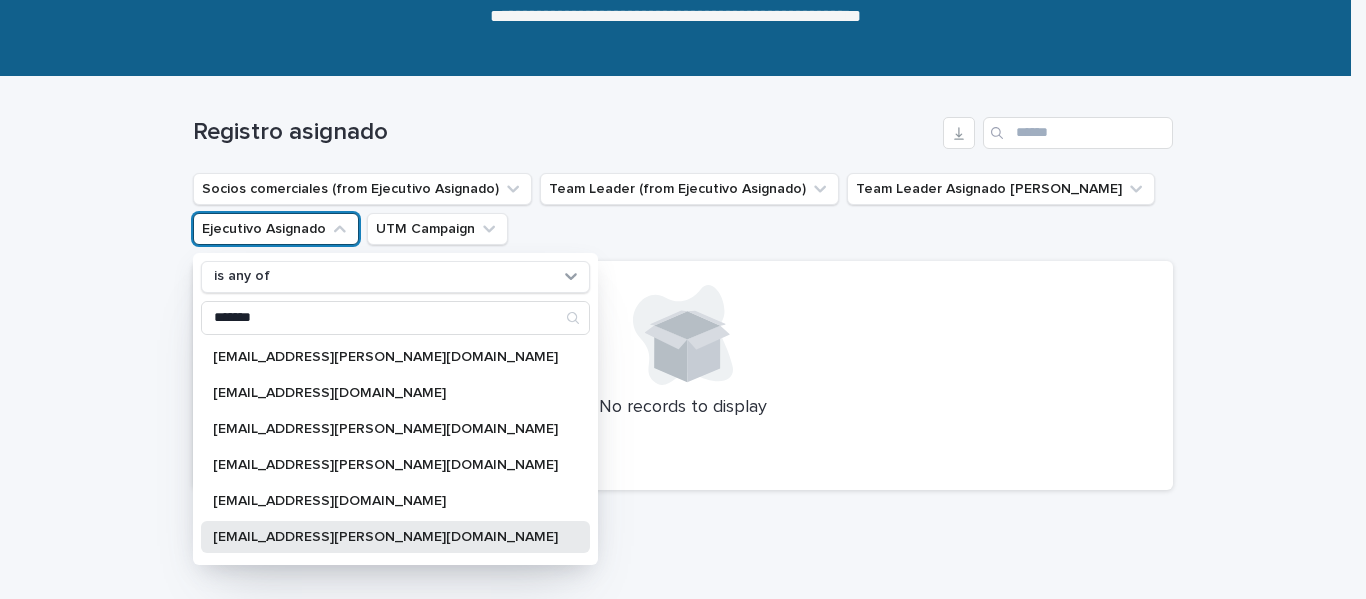 click on "[EMAIL_ADDRESS][PERSON_NAME][DOMAIN_NAME]" at bounding box center [395, 537] 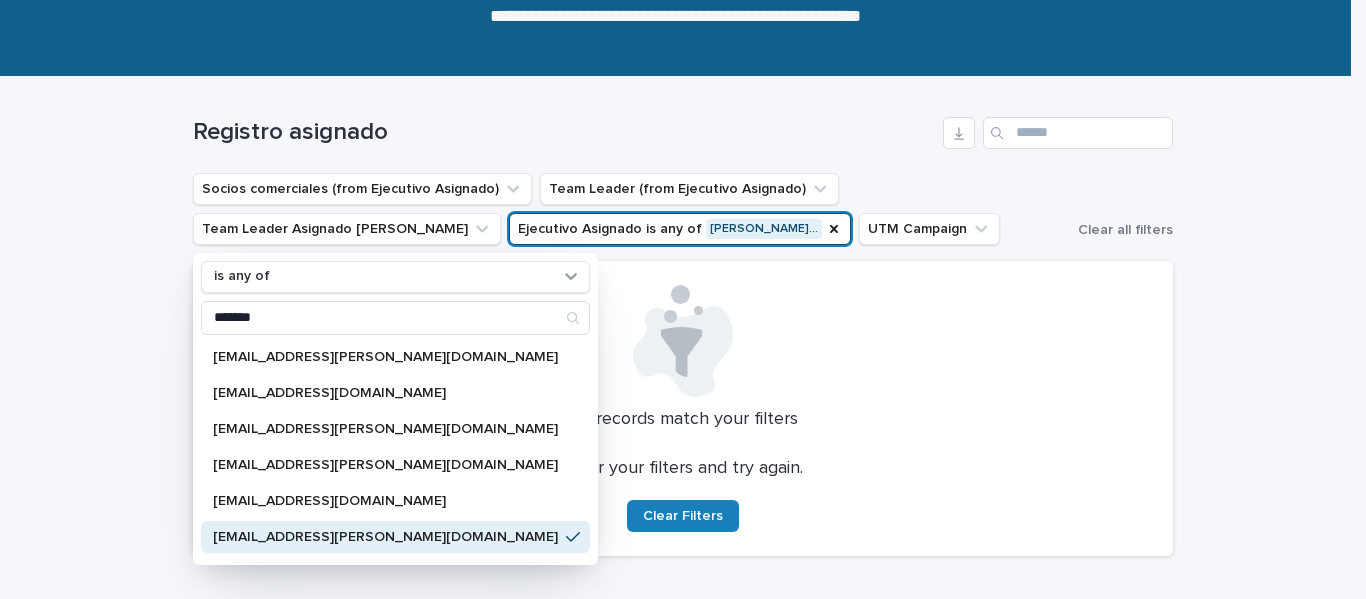 click on "[EMAIL_ADDRESS][PERSON_NAME][DOMAIN_NAME]" at bounding box center [395, 537] 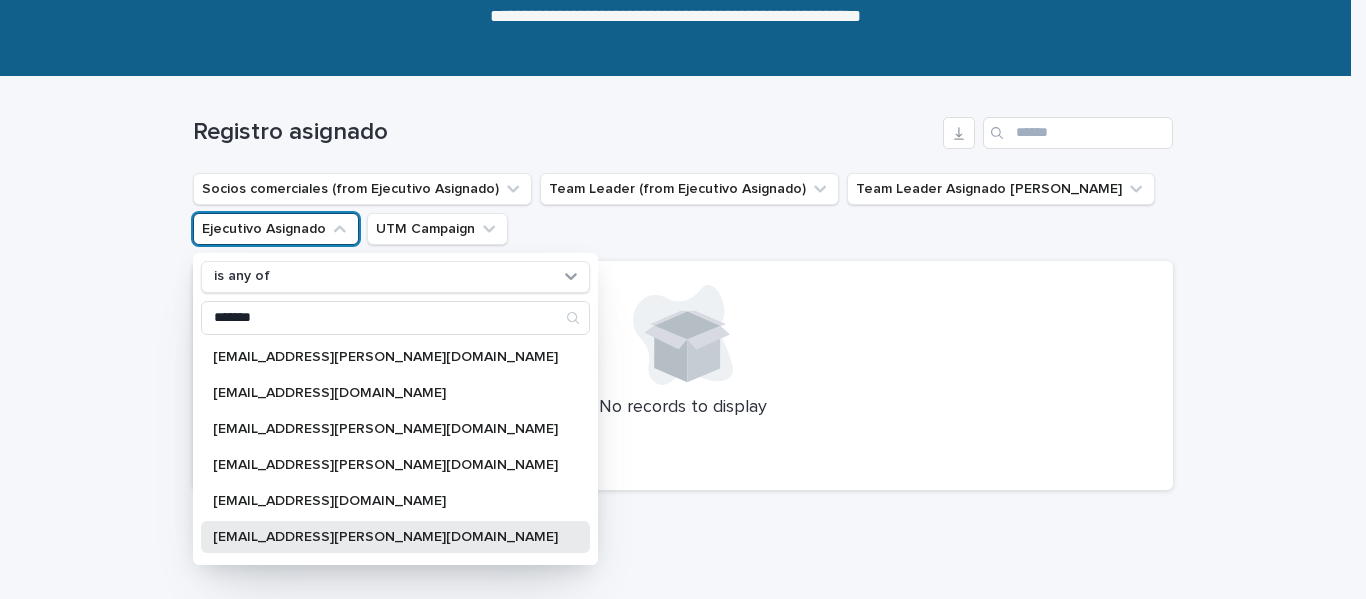 click on "[EMAIL_ADDRESS][PERSON_NAME][DOMAIN_NAME]" at bounding box center [395, 537] 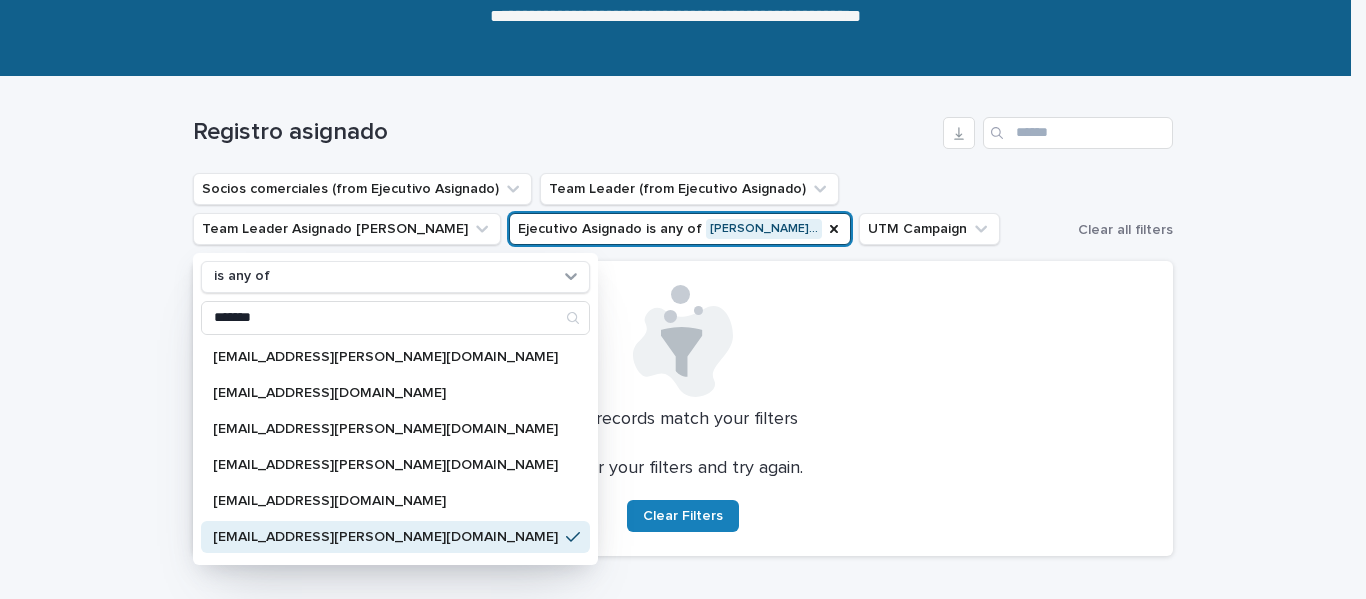click on "Clear Filters" at bounding box center [683, 516] 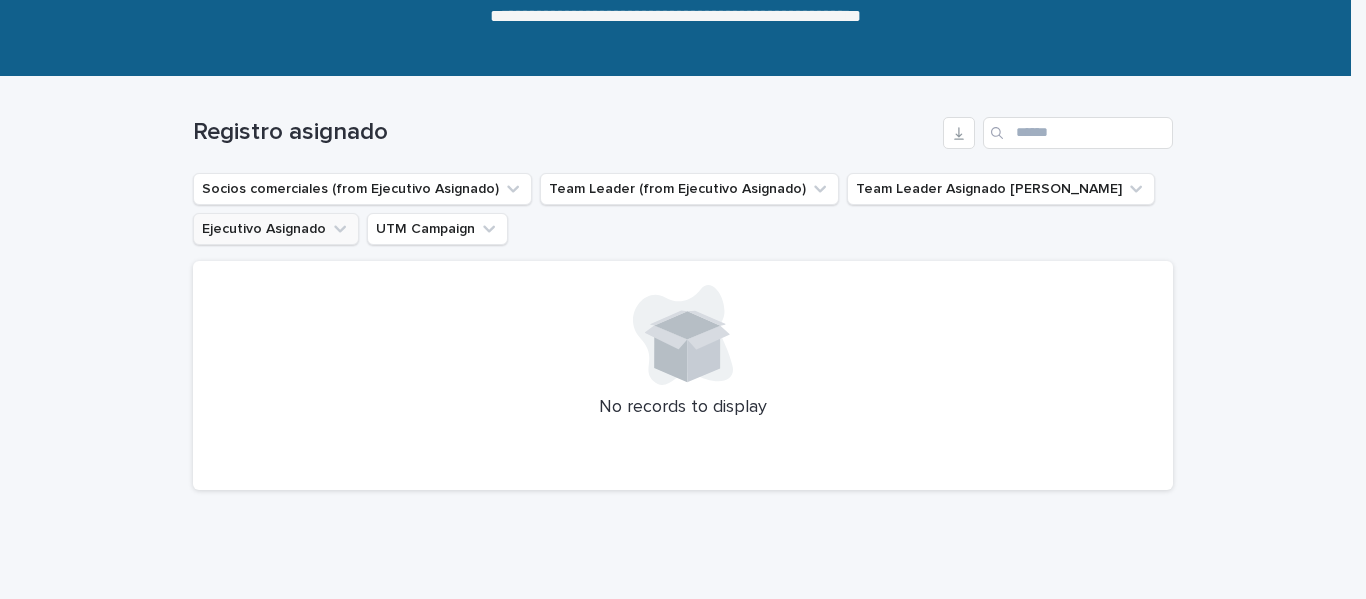 click on "Ejecutivo Asignado" at bounding box center [276, 229] 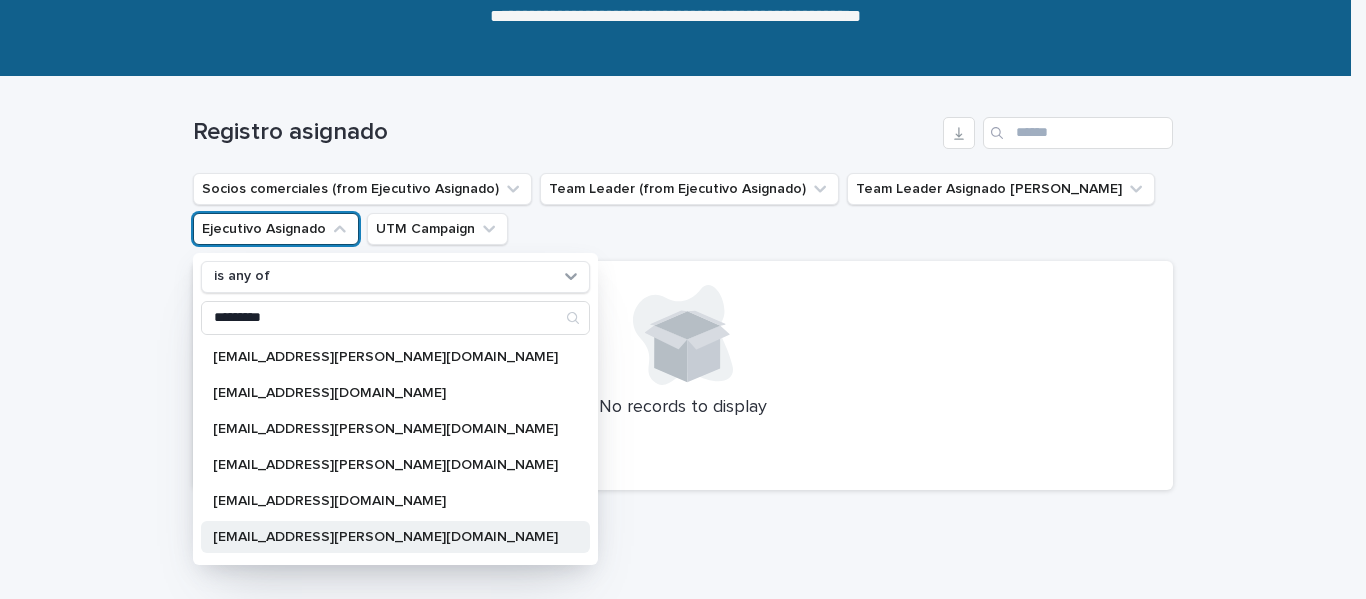 type on "*********" 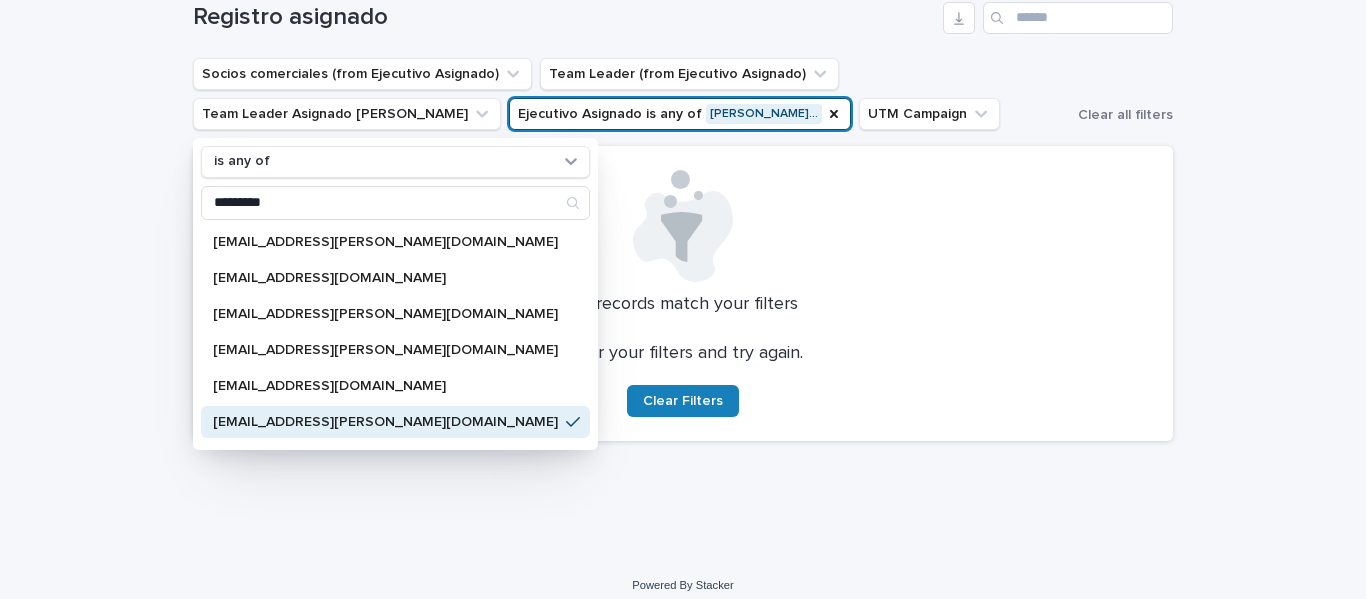 scroll, scrollTop: 359, scrollLeft: 0, axis: vertical 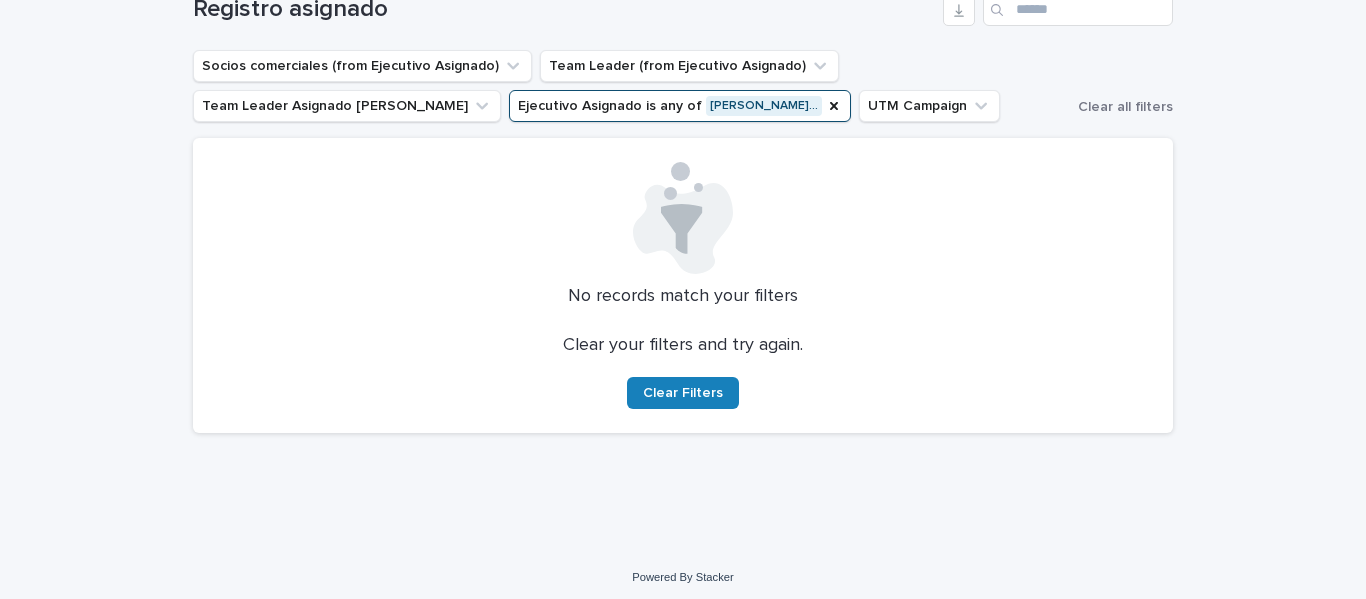 click at bounding box center (683, 218) 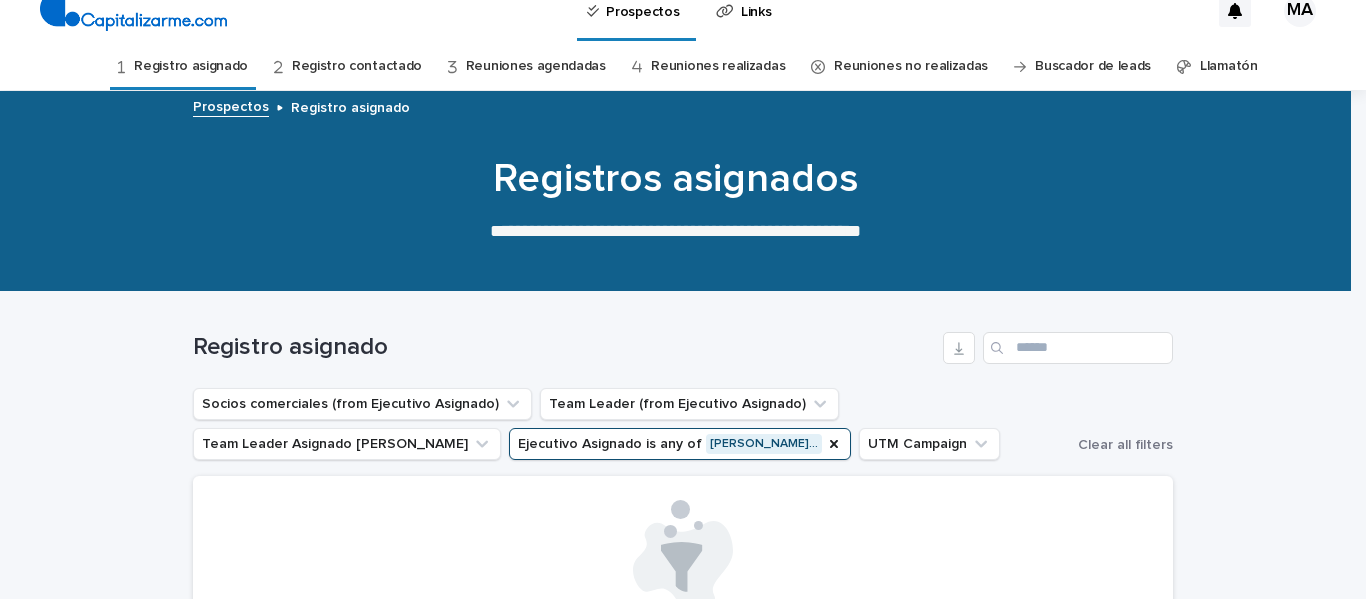 scroll, scrollTop: 0, scrollLeft: 0, axis: both 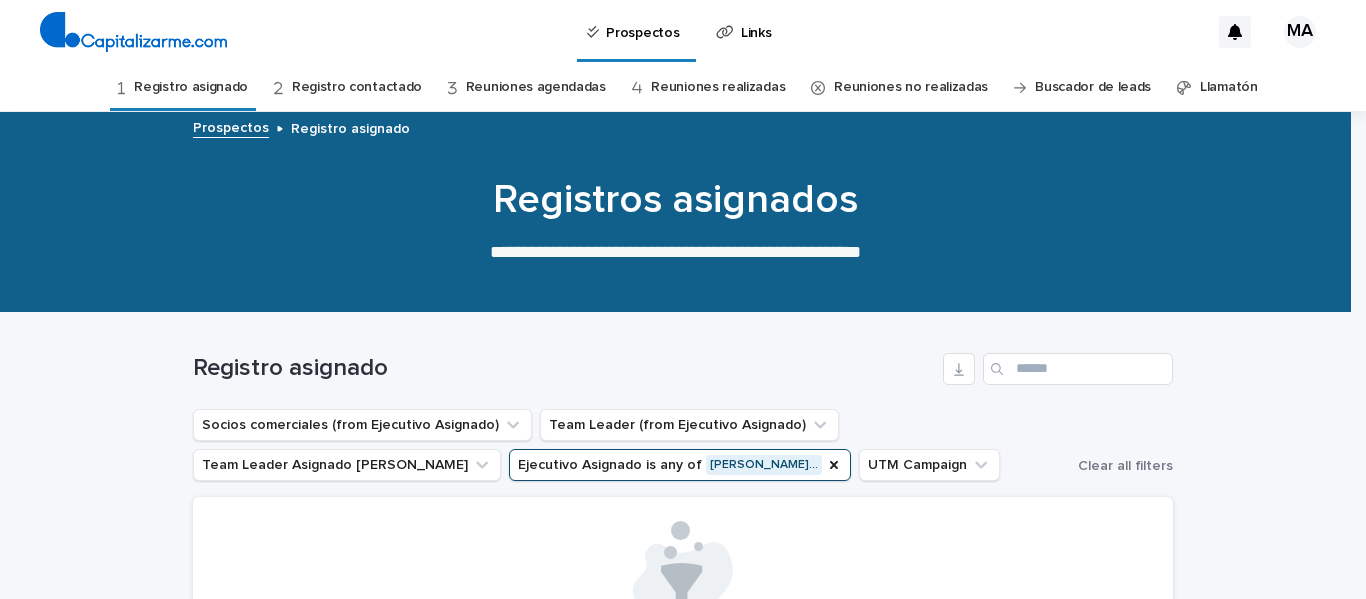 click on "Llamatón" at bounding box center [1229, 87] 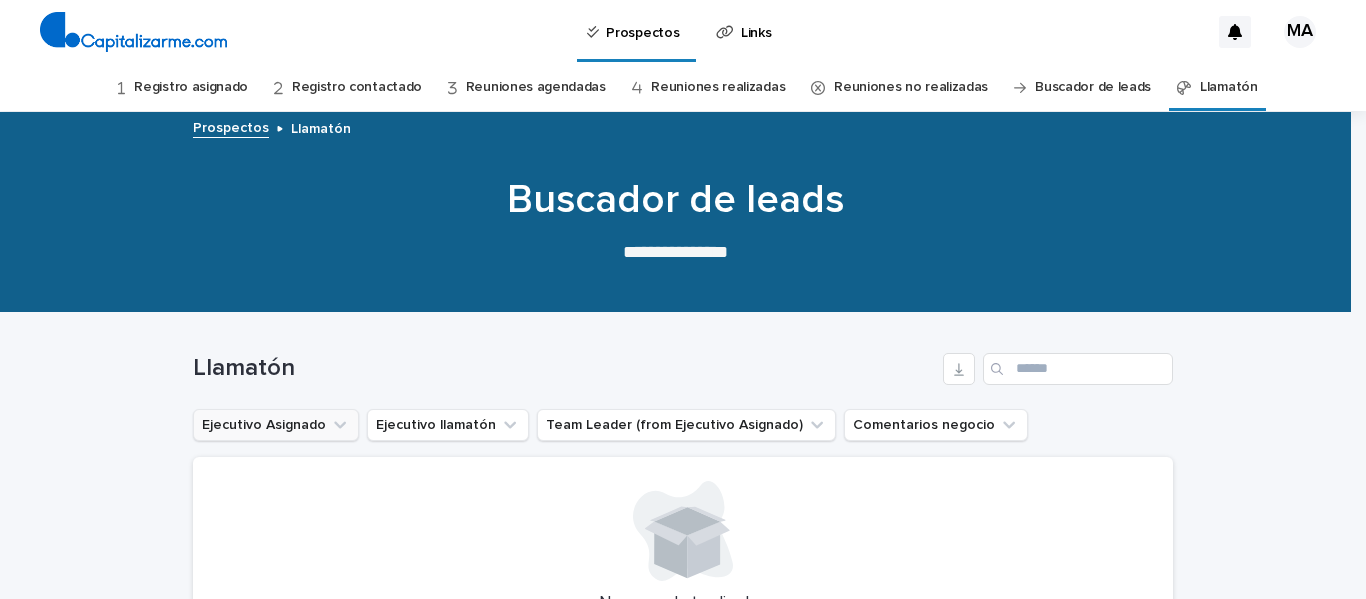 click 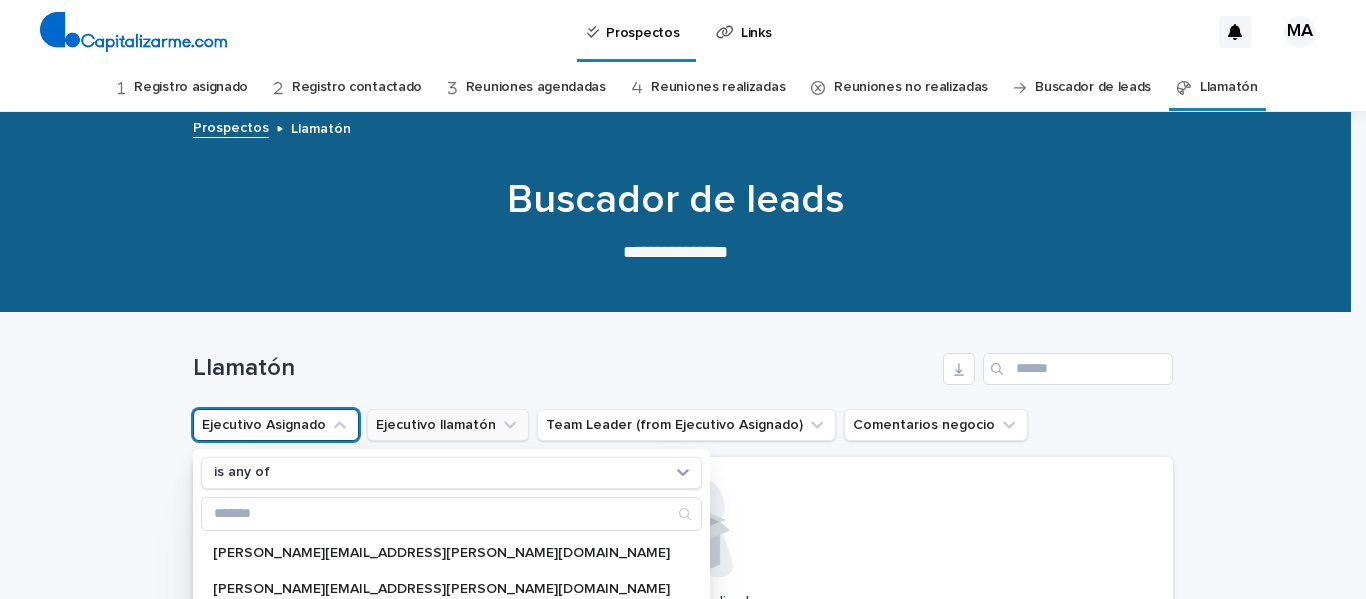 click on "Ejecutivo llamatón" at bounding box center [448, 425] 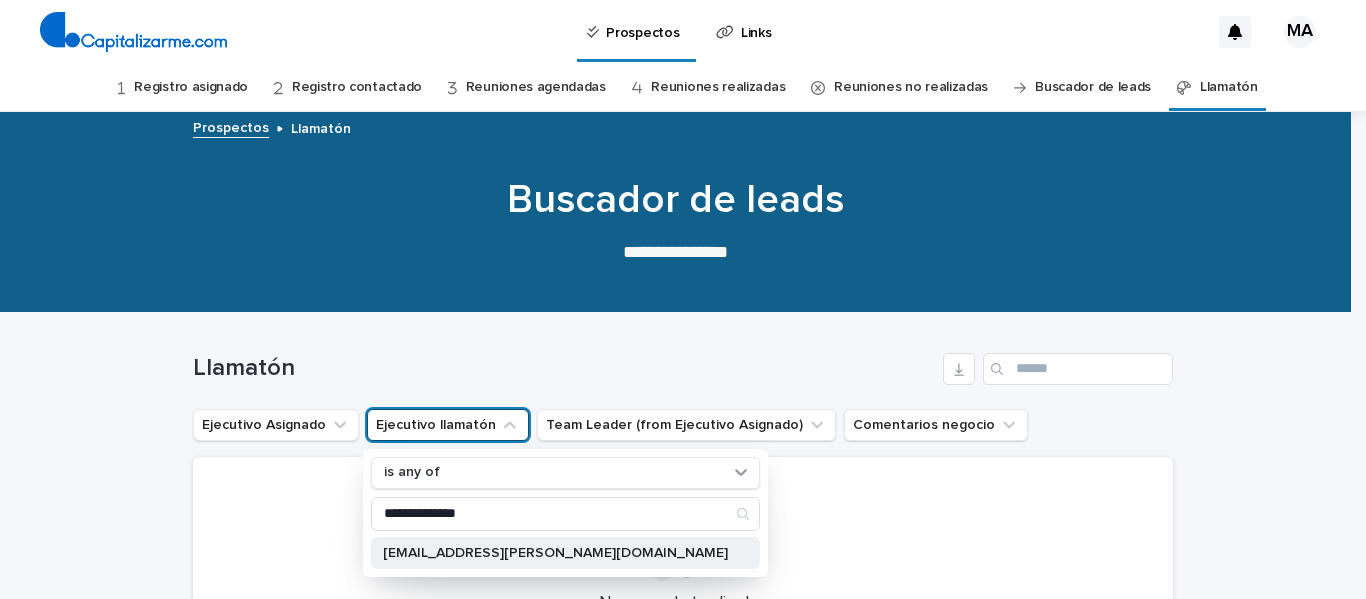 type on "**********" 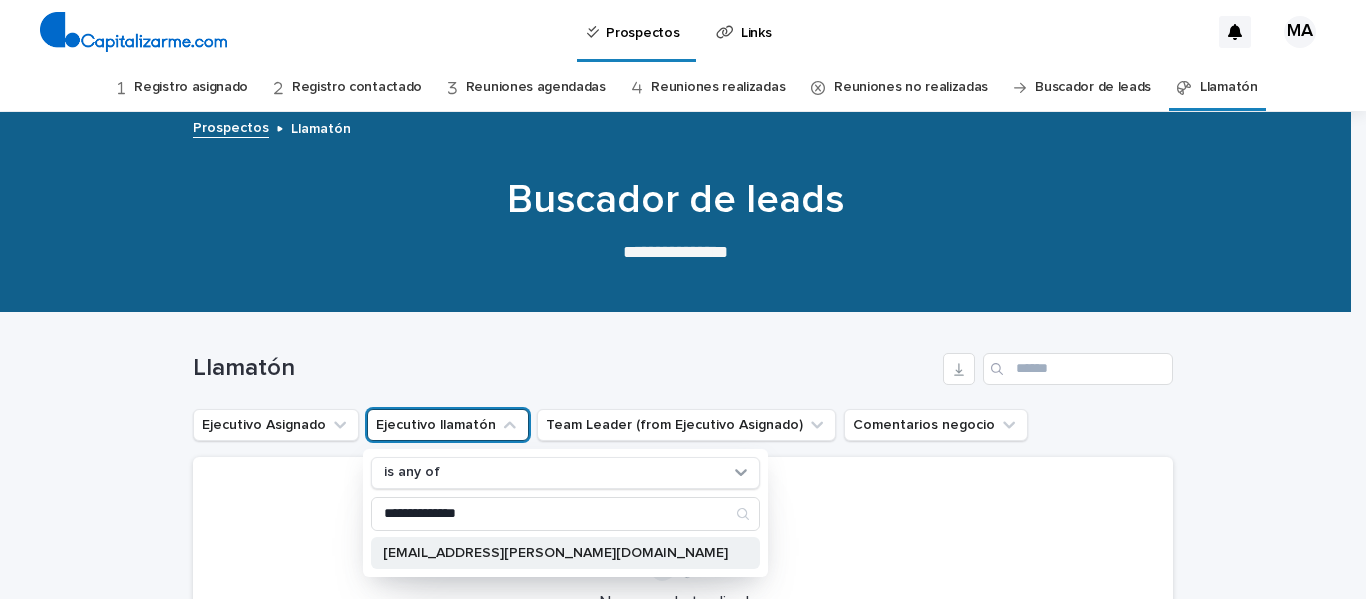 click on "[EMAIL_ADDRESS][PERSON_NAME][DOMAIN_NAME]" at bounding box center (555, 553) 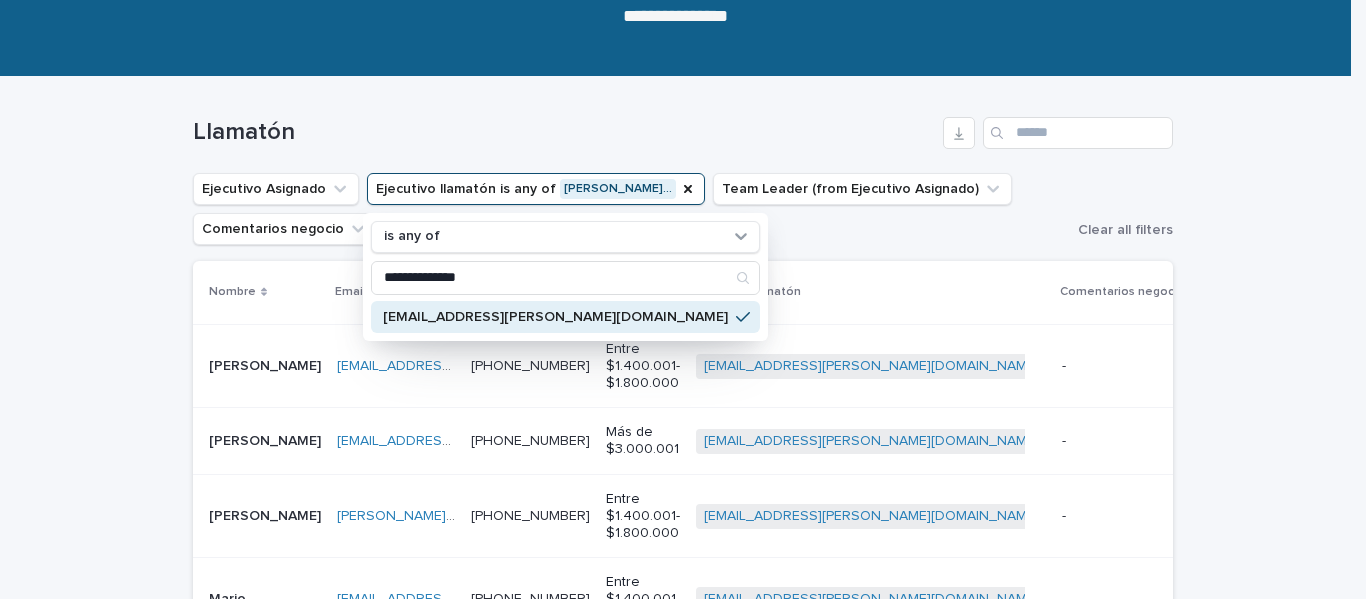 scroll, scrollTop: 239, scrollLeft: 0, axis: vertical 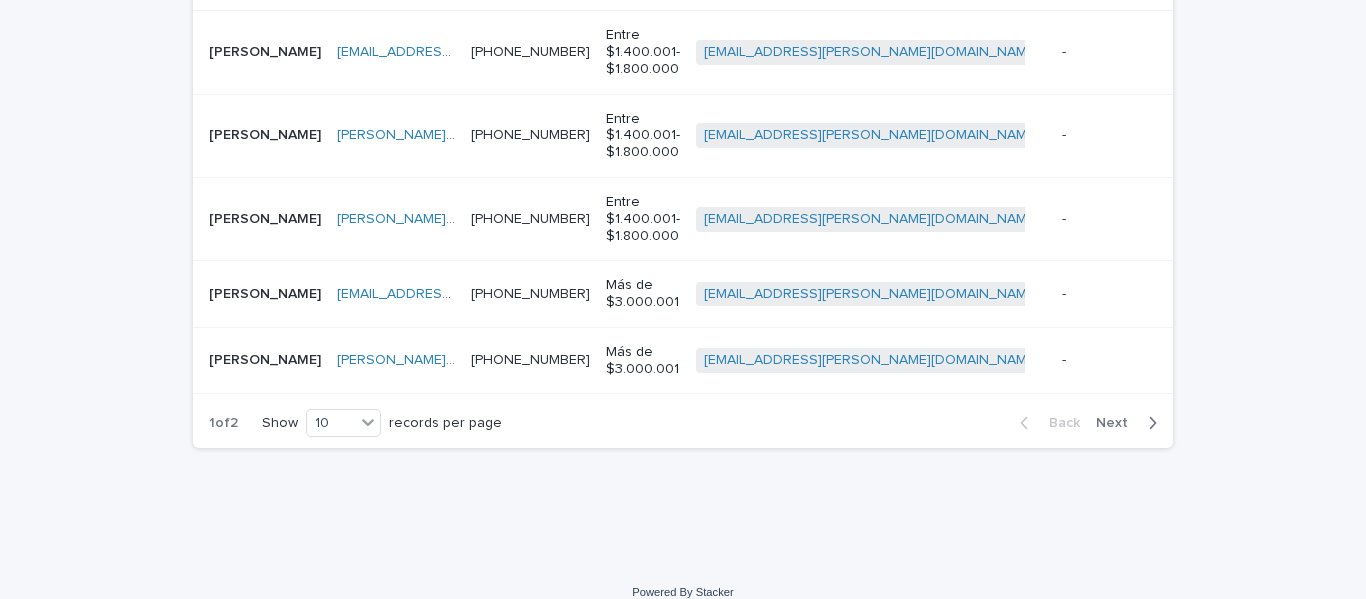 click on "Back Next" at bounding box center [1088, 423] 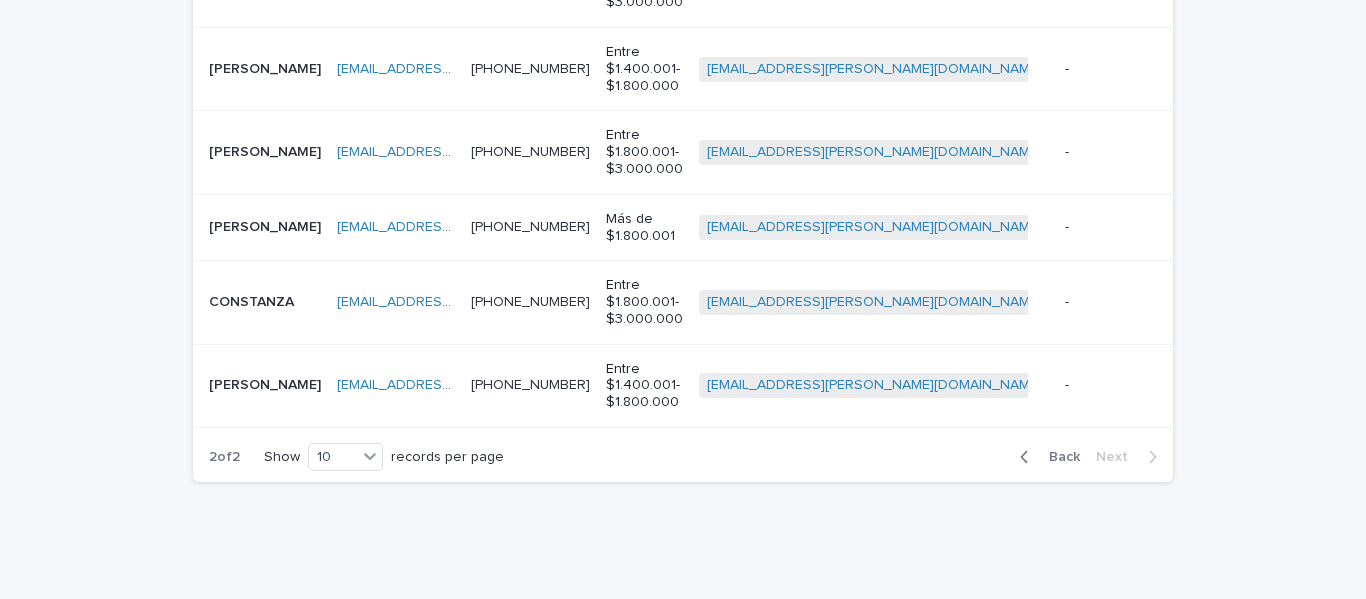 click on "Back" at bounding box center [1058, 457] 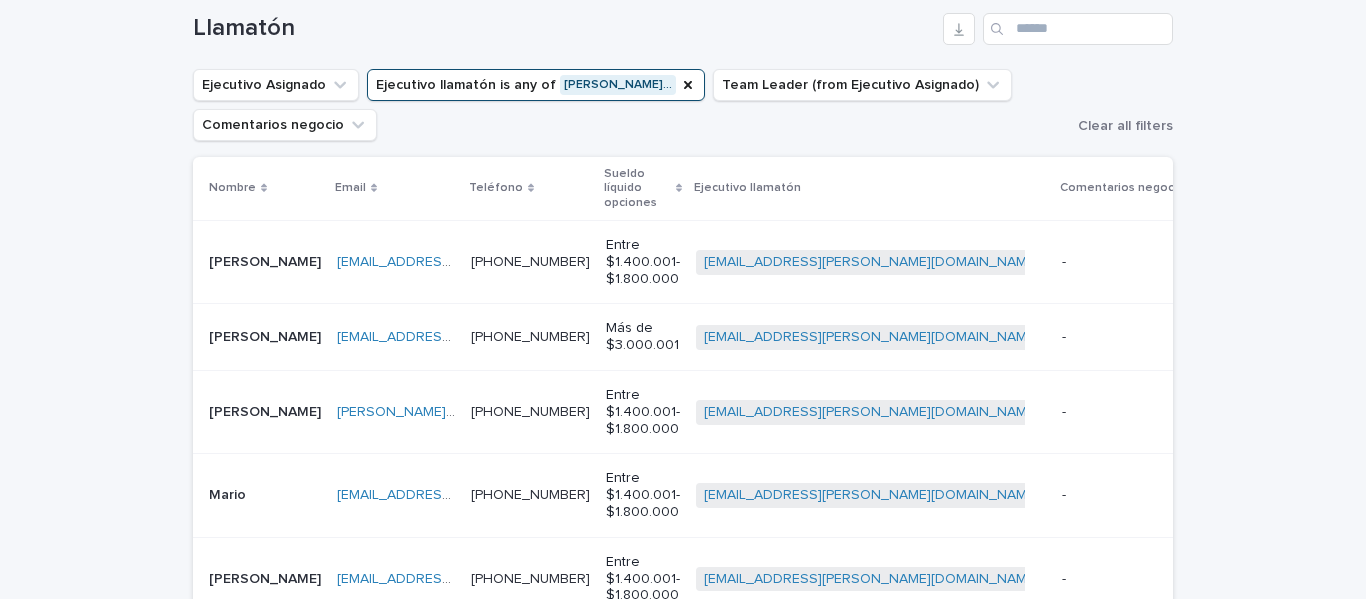 scroll, scrollTop: 329, scrollLeft: 0, axis: vertical 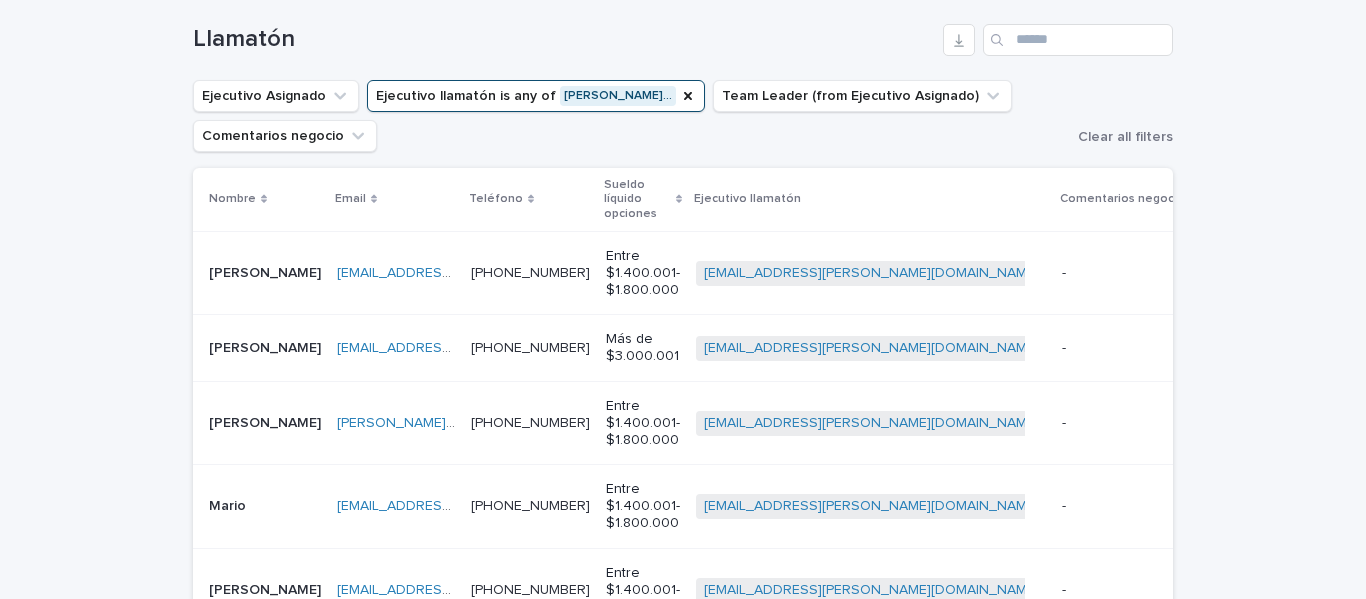 click on "[PHONE_NUMBER] [PHONE_NUMBER]" at bounding box center [530, 348] 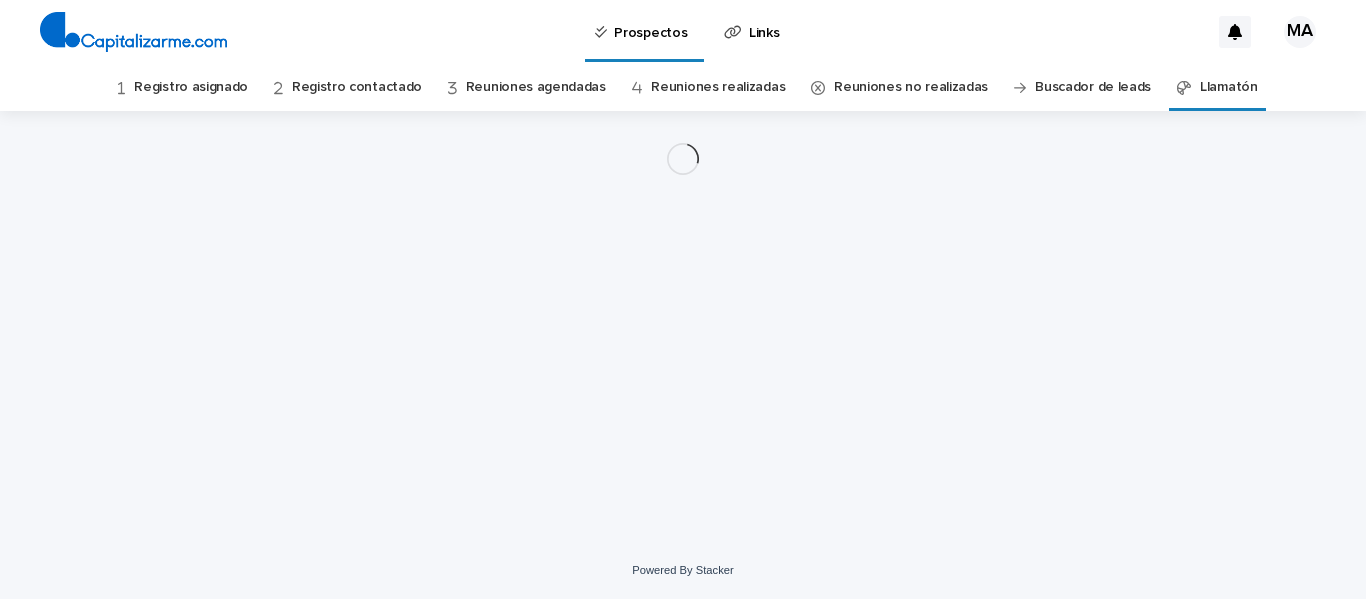 scroll, scrollTop: 0, scrollLeft: 0, axis: both 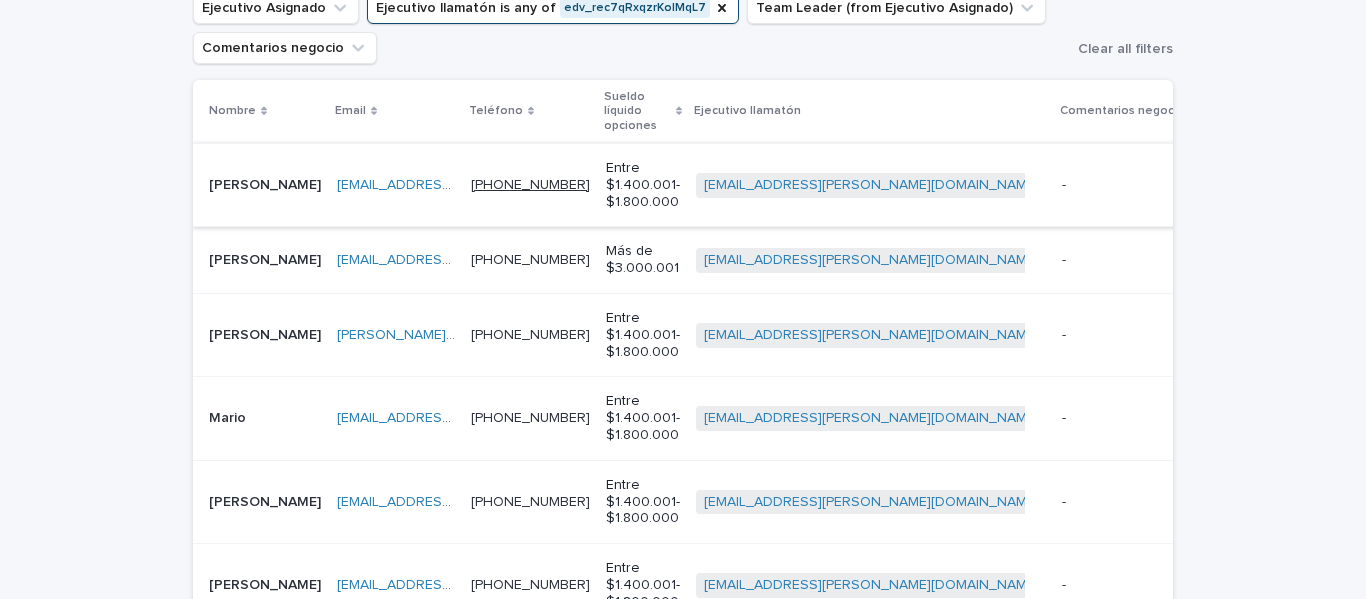 click on "[PHONE_NUMBER]" at bounding box center (530, 185) 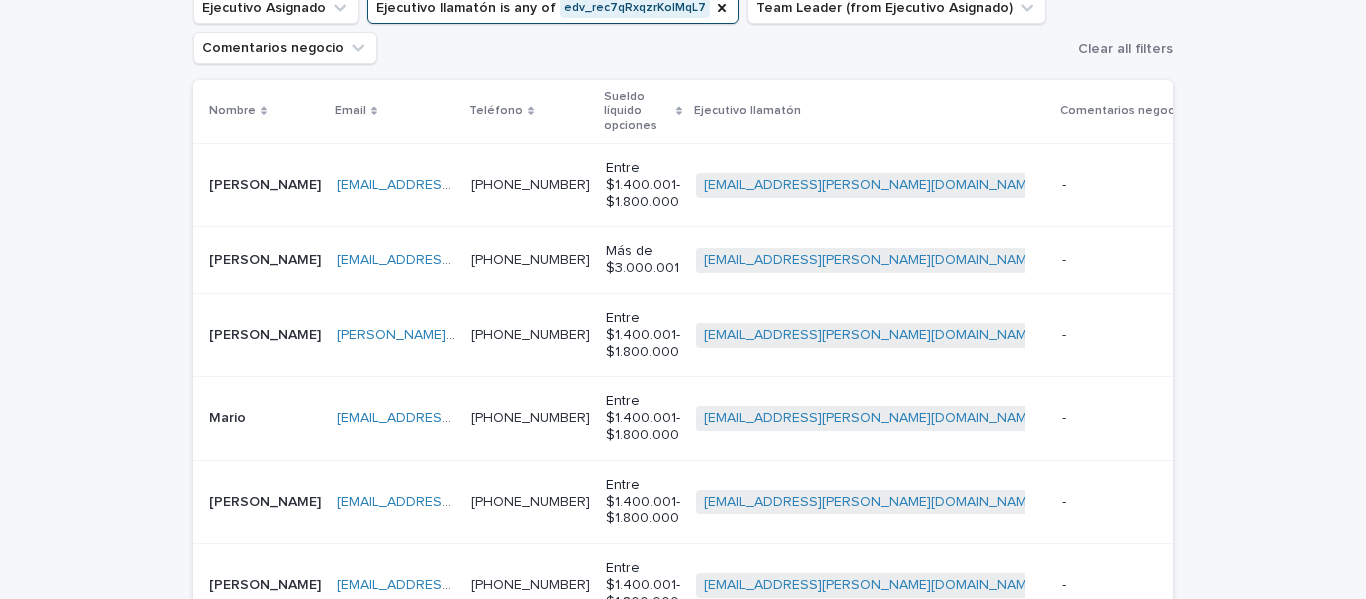 click at bounding box center (1204, 185) 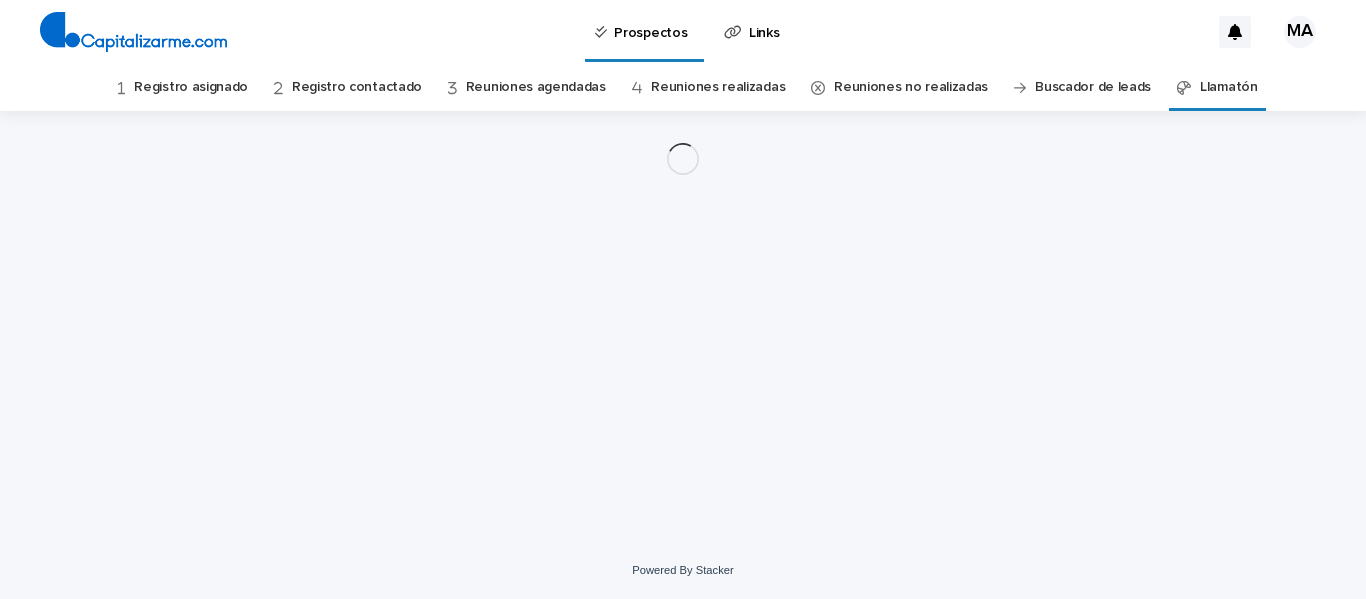 scroll, scrollTop: 0, scrollLeft: 0, axis: both 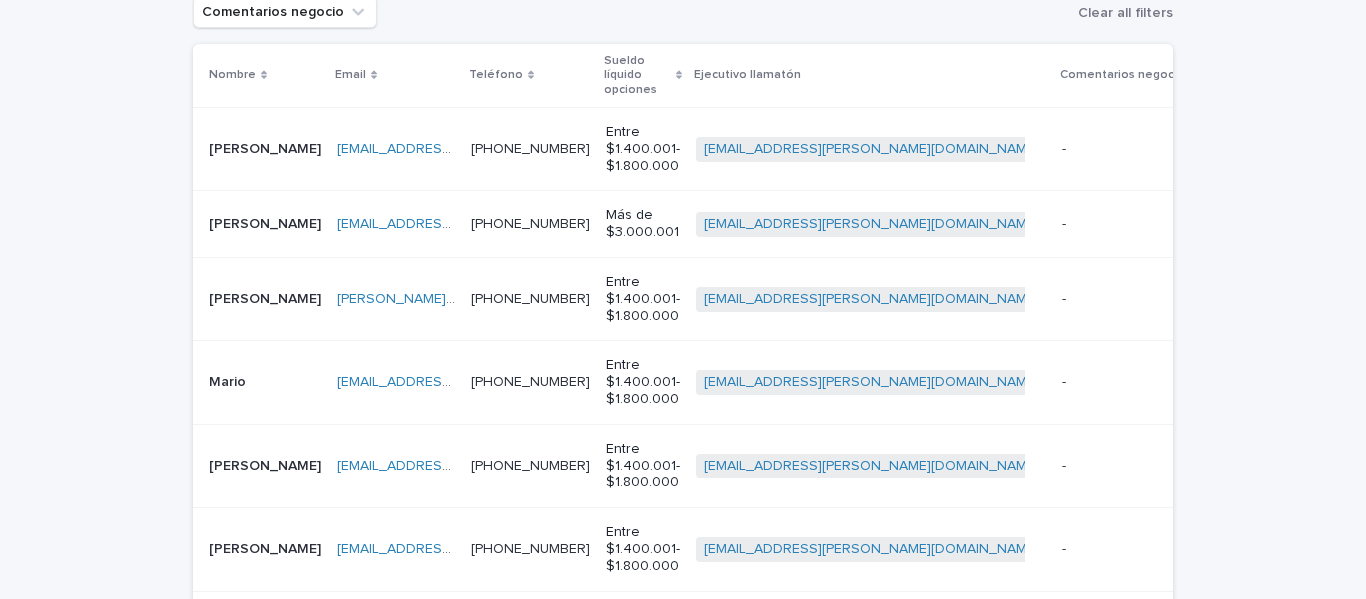 click on "- -" at bounding box center (1204, 148) 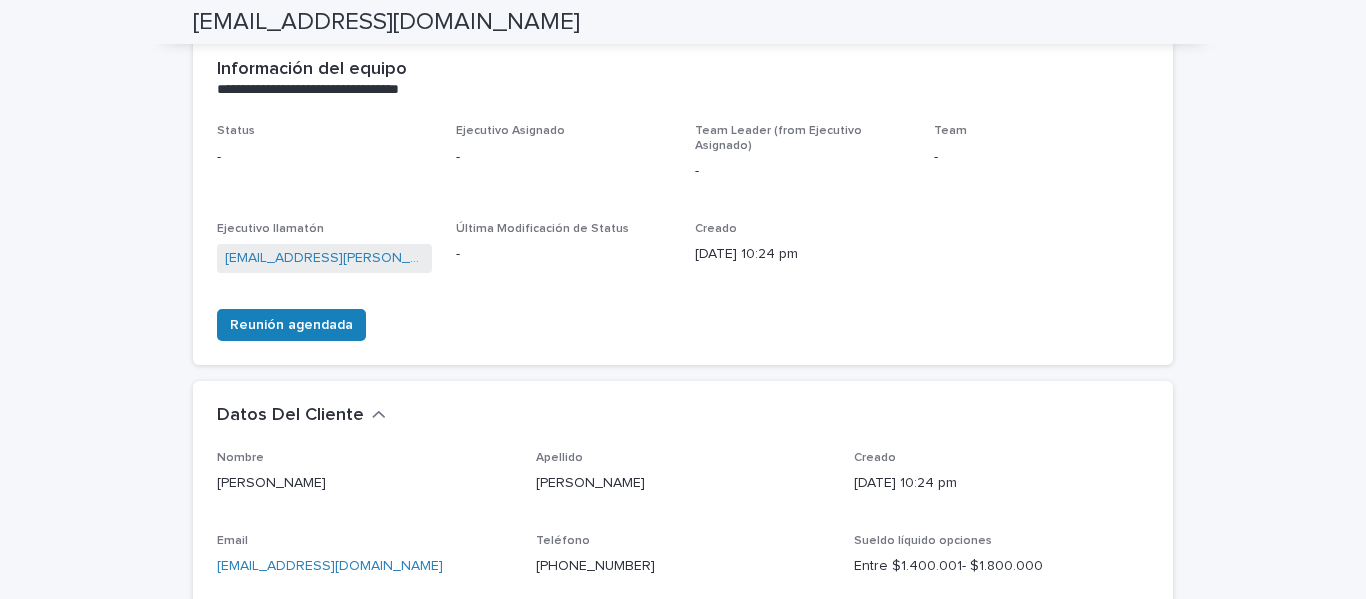 scroll, scrollTop: 64, scrollLeft: 0, axis: vertical 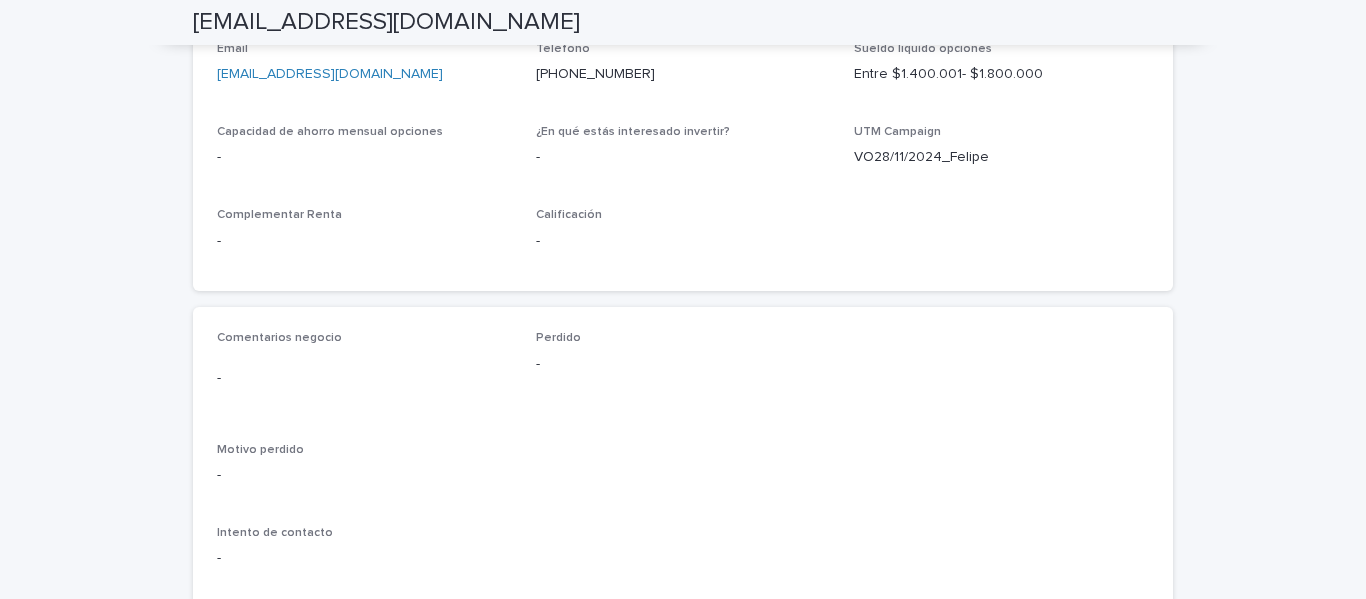 click on "-" at bounding box center (364, 378) 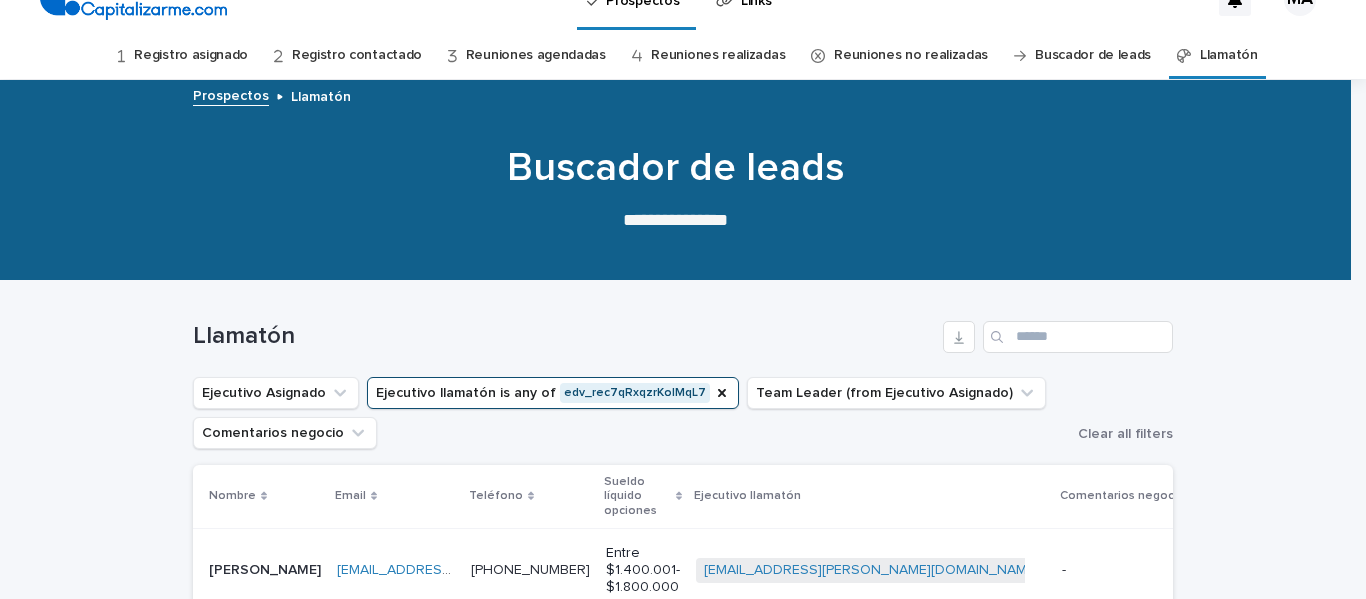 scroll, scrollTop: 64, scrollLeft: 0, axis: vertical 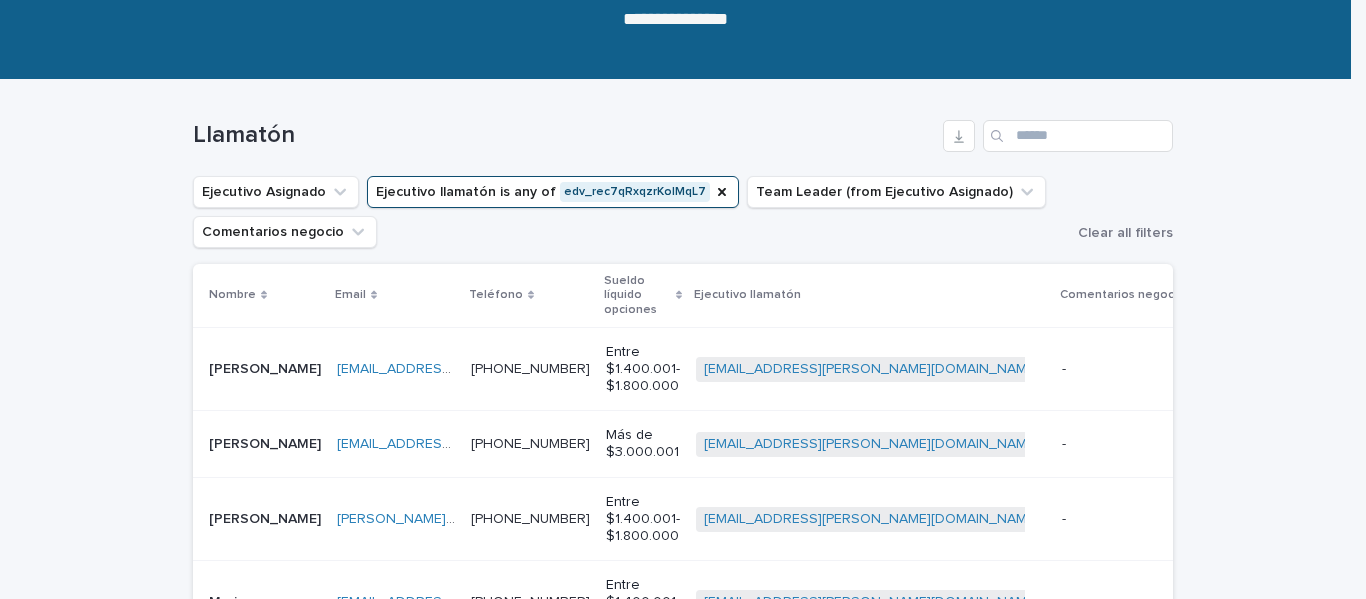 click on "Comentarios negocio" at bounding box center [1204, 295] 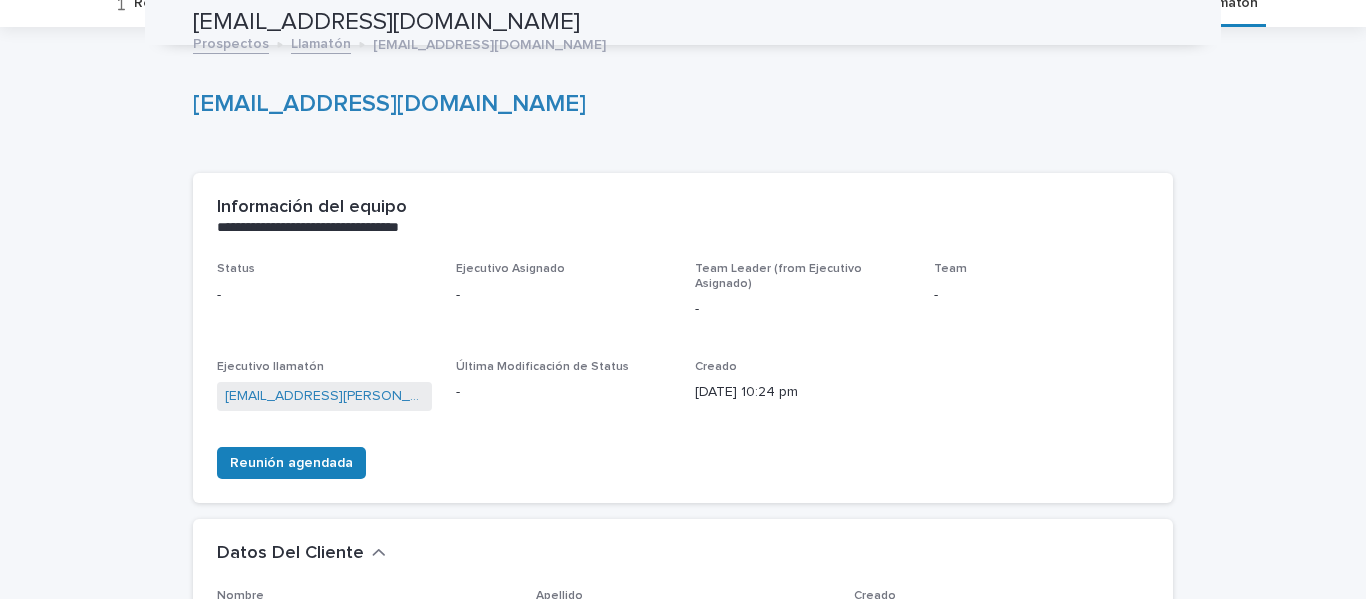 scroll, scrollTop: 64, scrollLeft: 0, axis: vertical 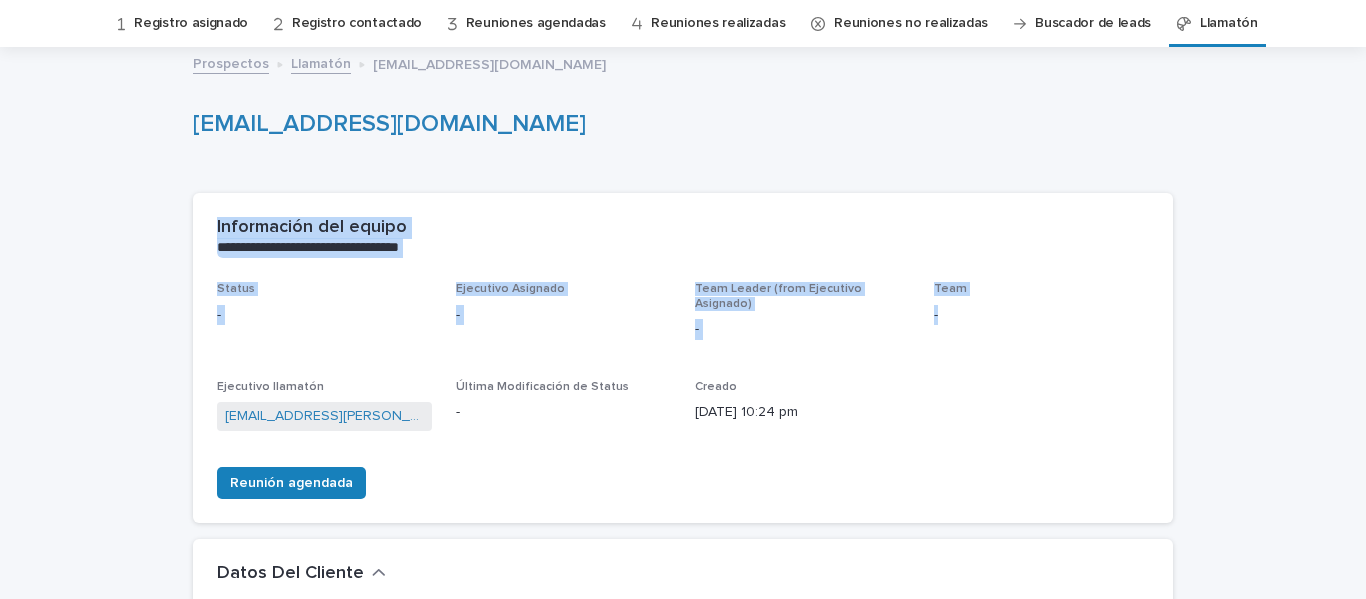 drag, startPoint x: 1349, startPoint y: 108, endPoint x: 1335, endPoint y: 310, distance: 202.48457 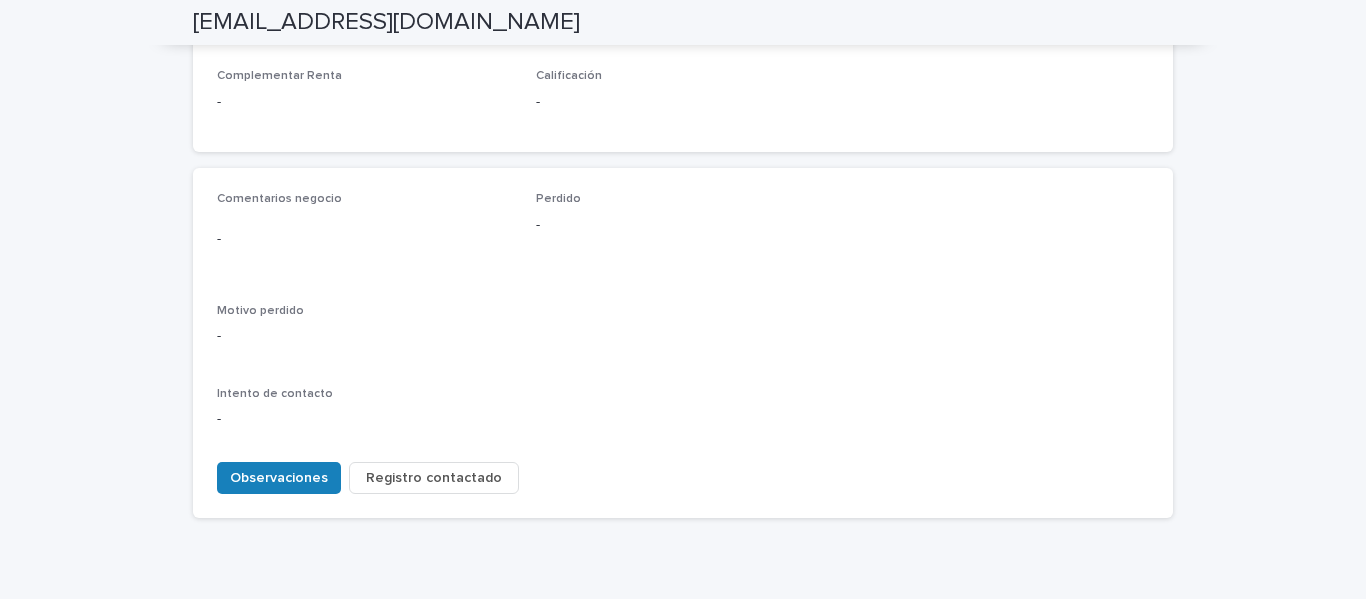 scroll, scrollTop: 858, scrollLeft: 0, axis: vertical 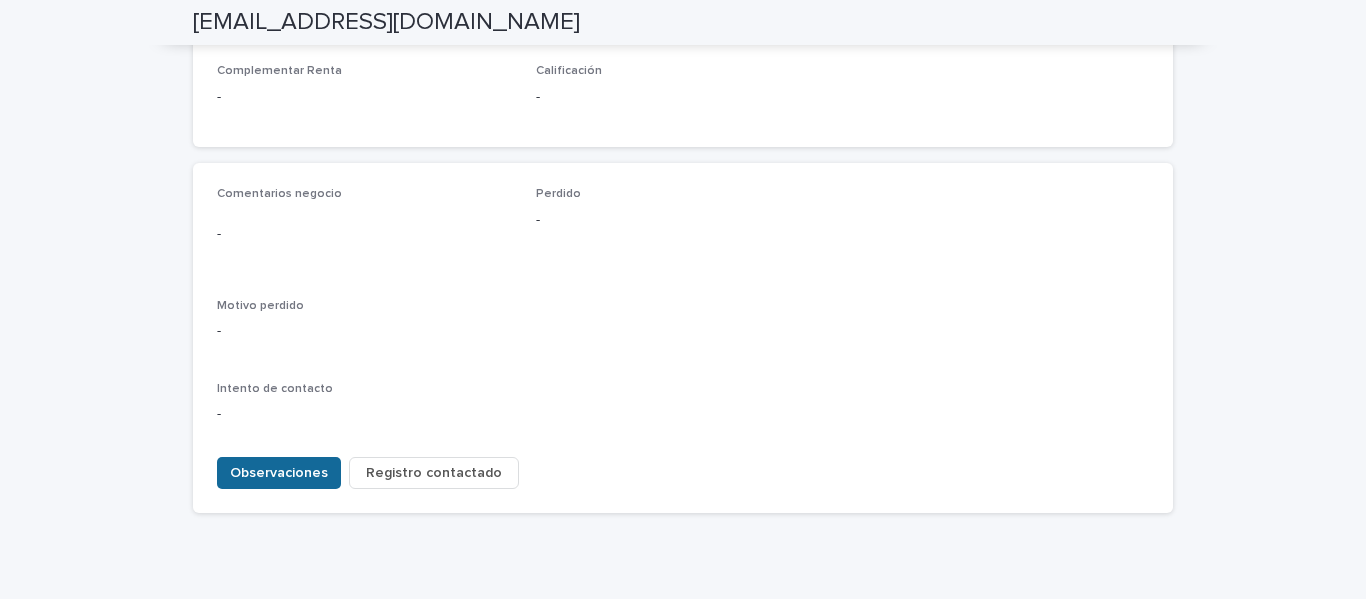 click on "Observaciones" at bounding box center [279, 473] 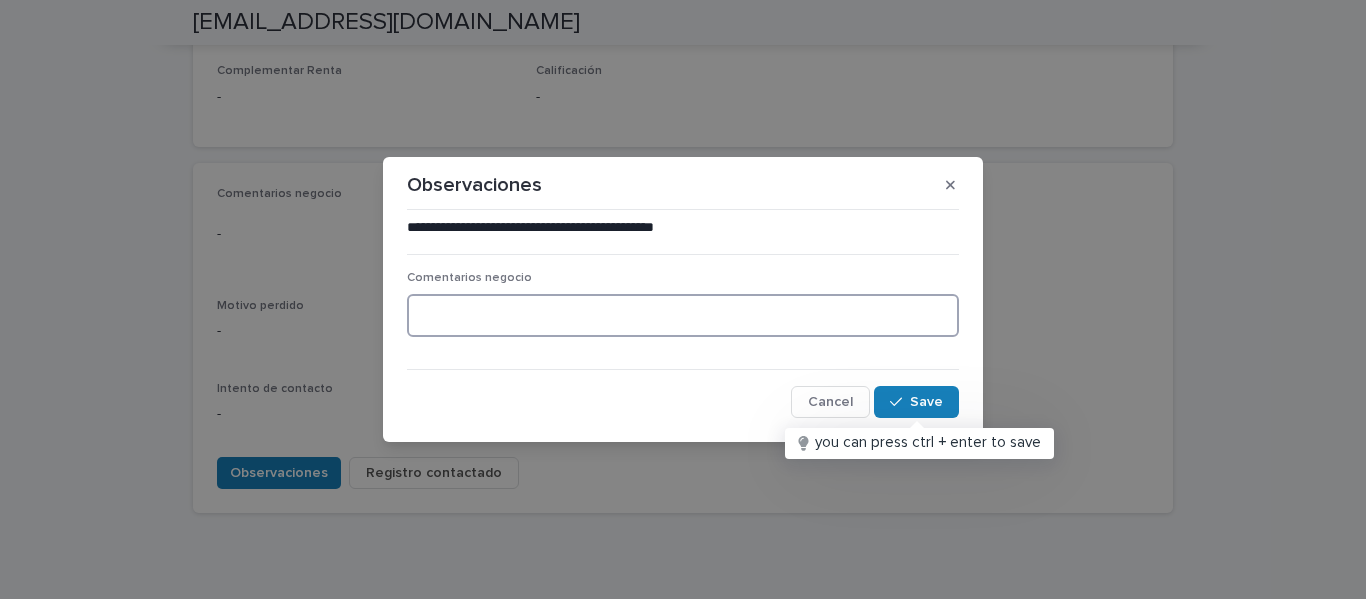 click at bounding box center (683, 315) 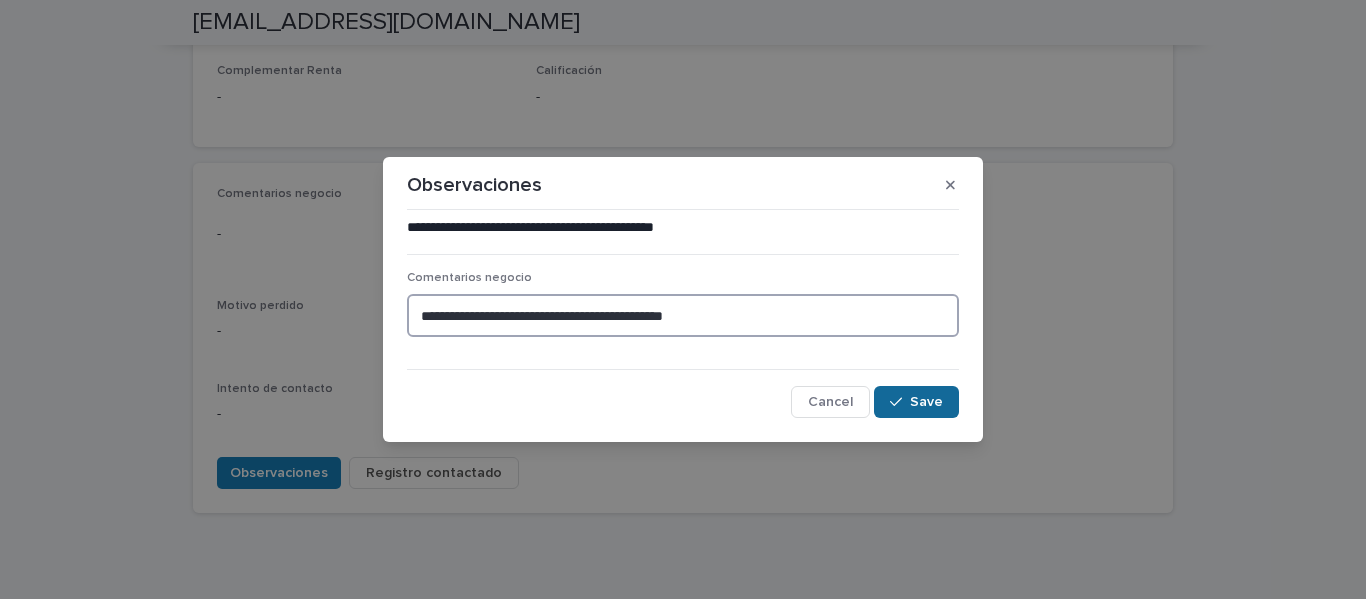 type on "**********" 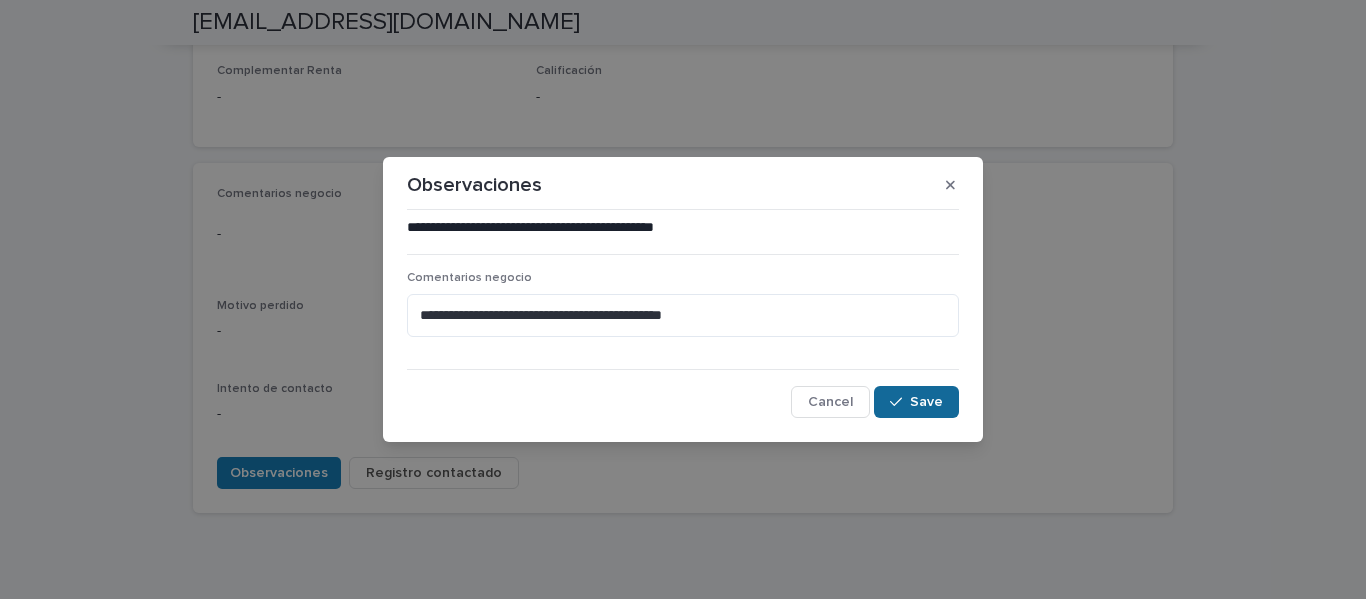 click on "Save" at bounding box center (926, 402) 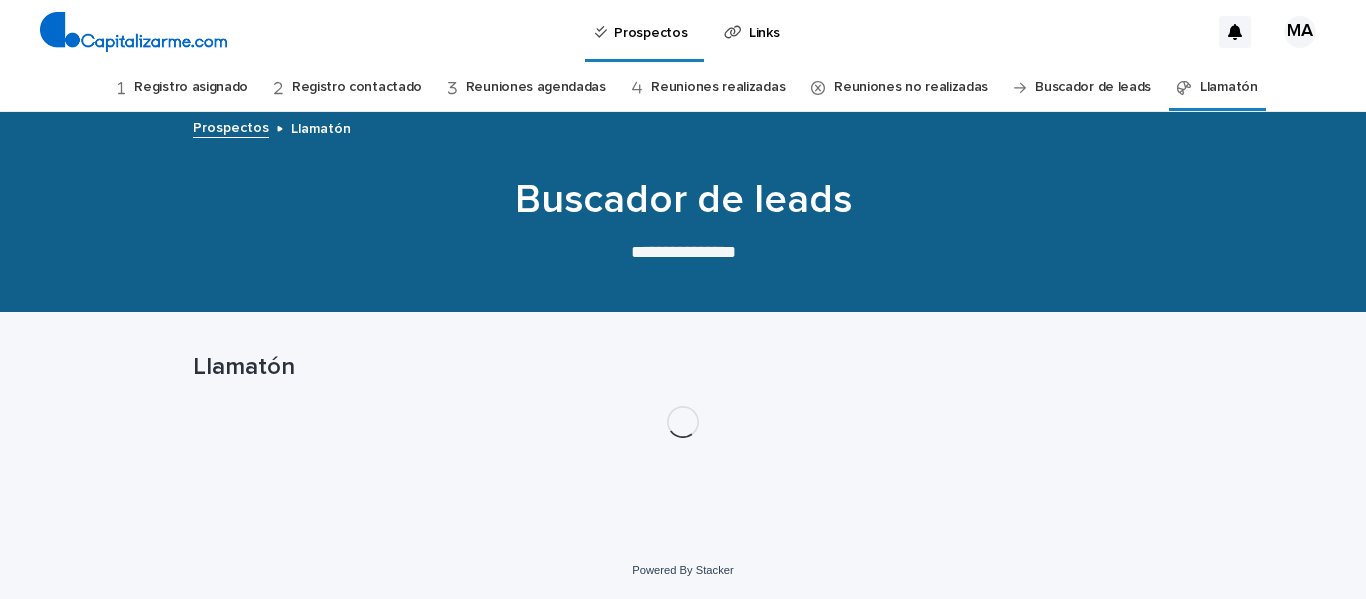 scroll, scrollTop: 0, scrollLeft: 0, axis: both 